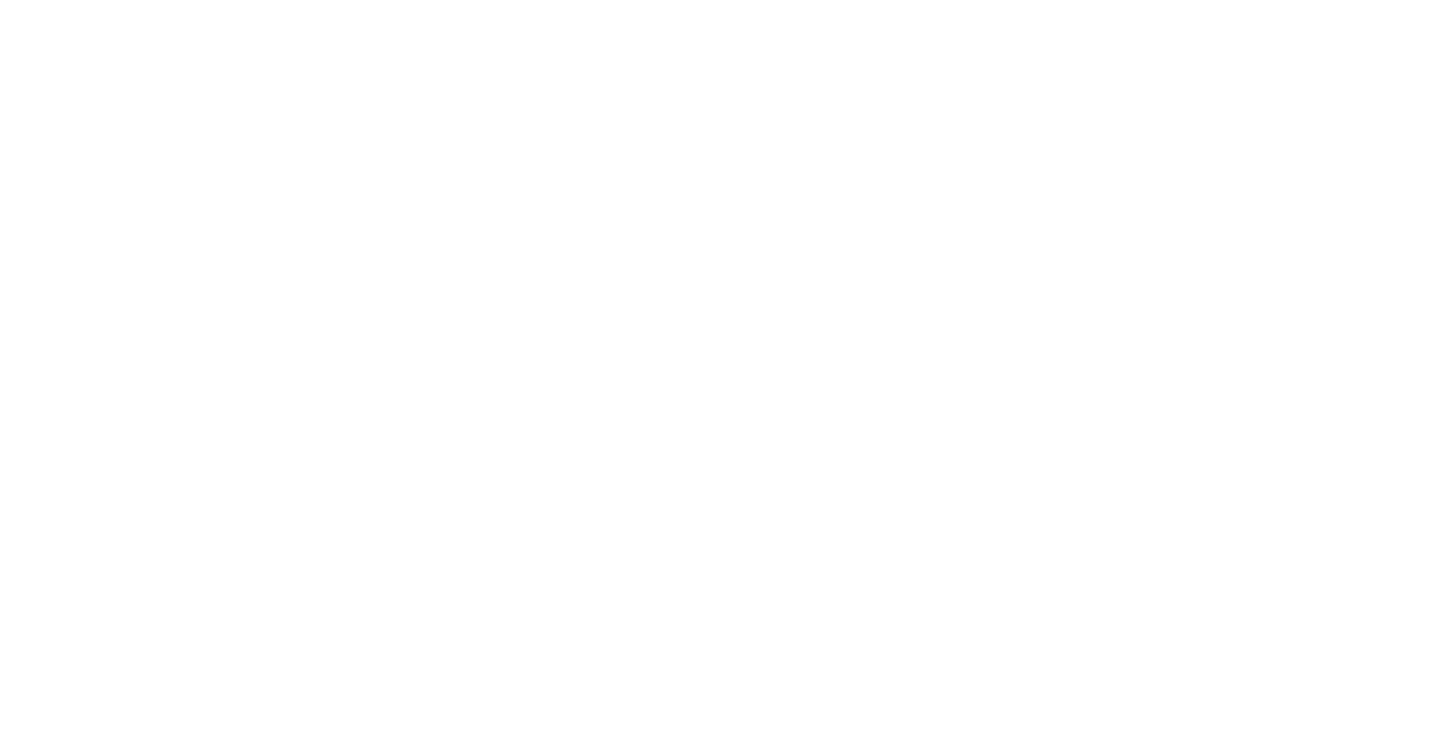scroll, scrollTop: 0, scrollLeft: 0, axis: both 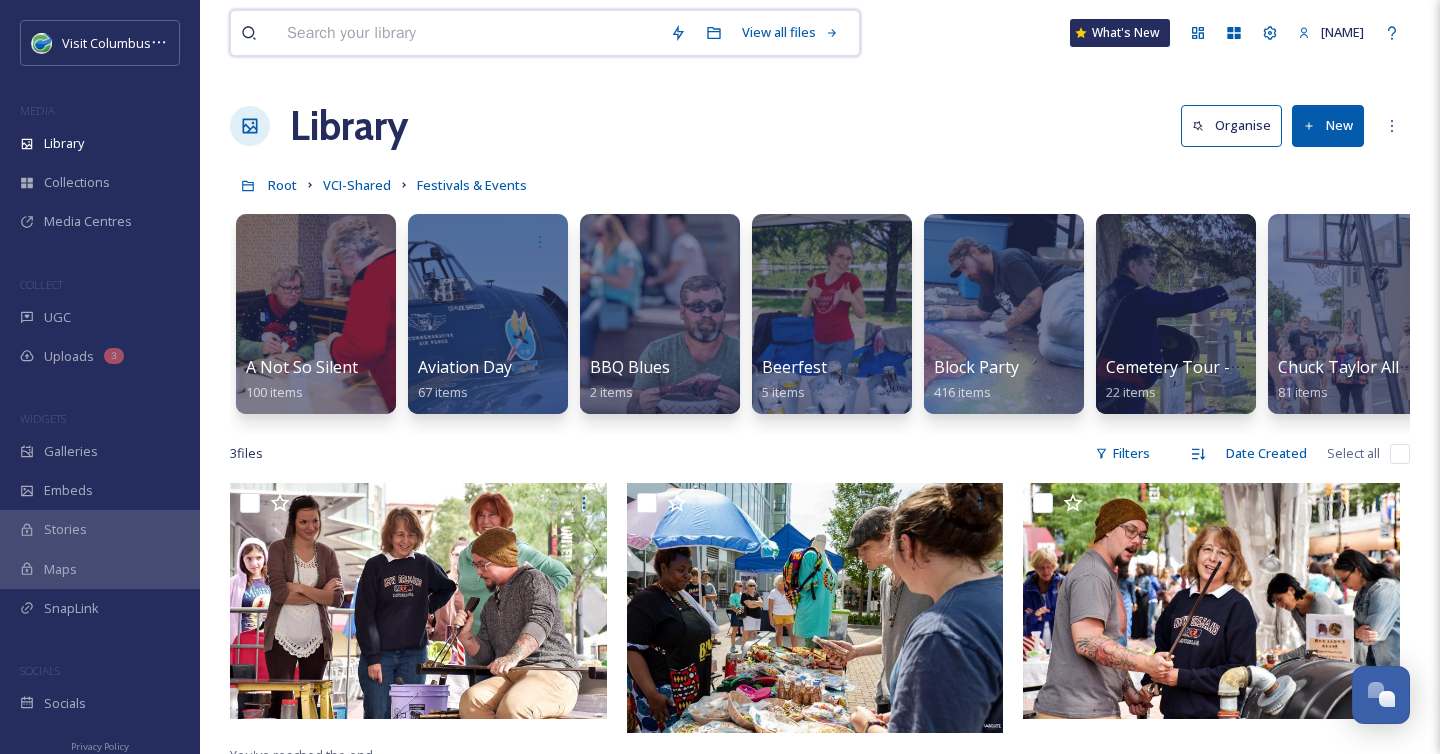click at bounding box center (468, 33) 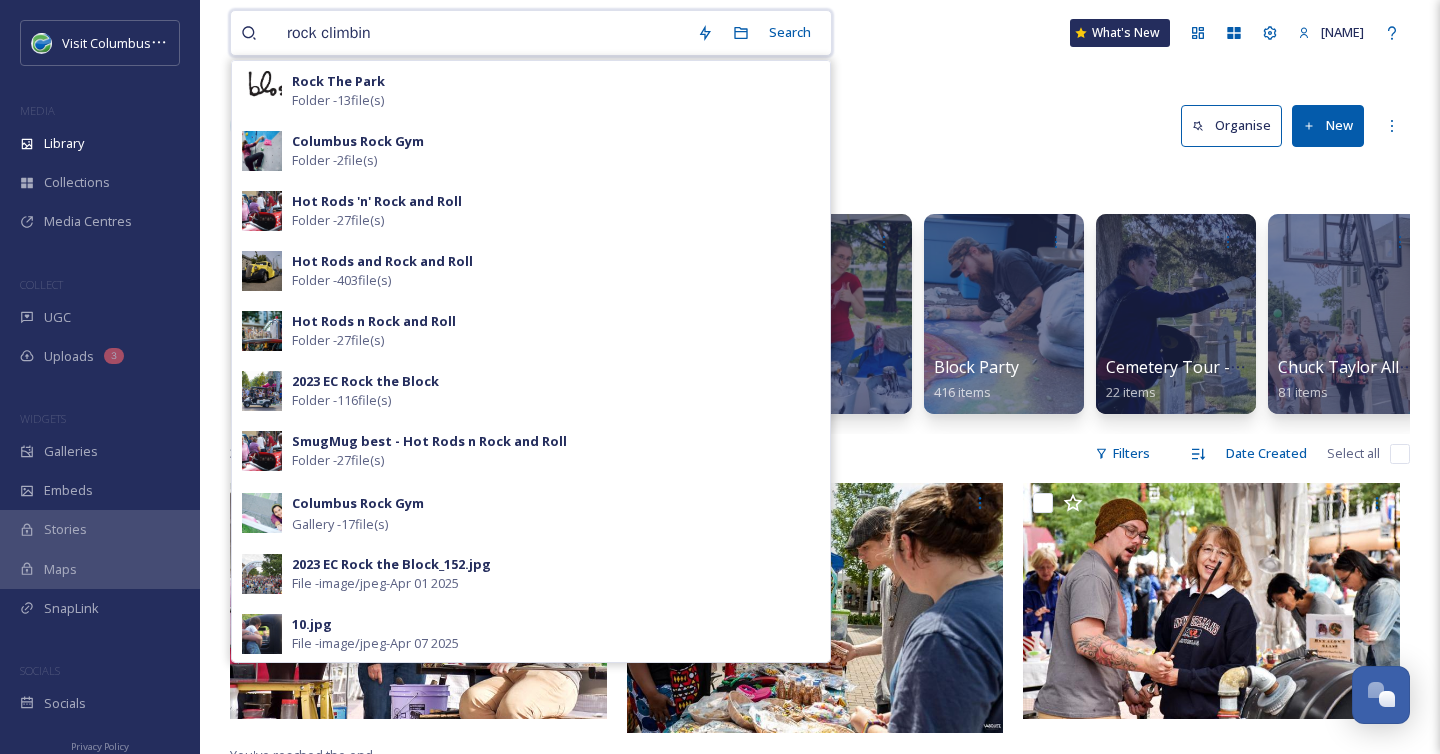 type on "rock climbing" 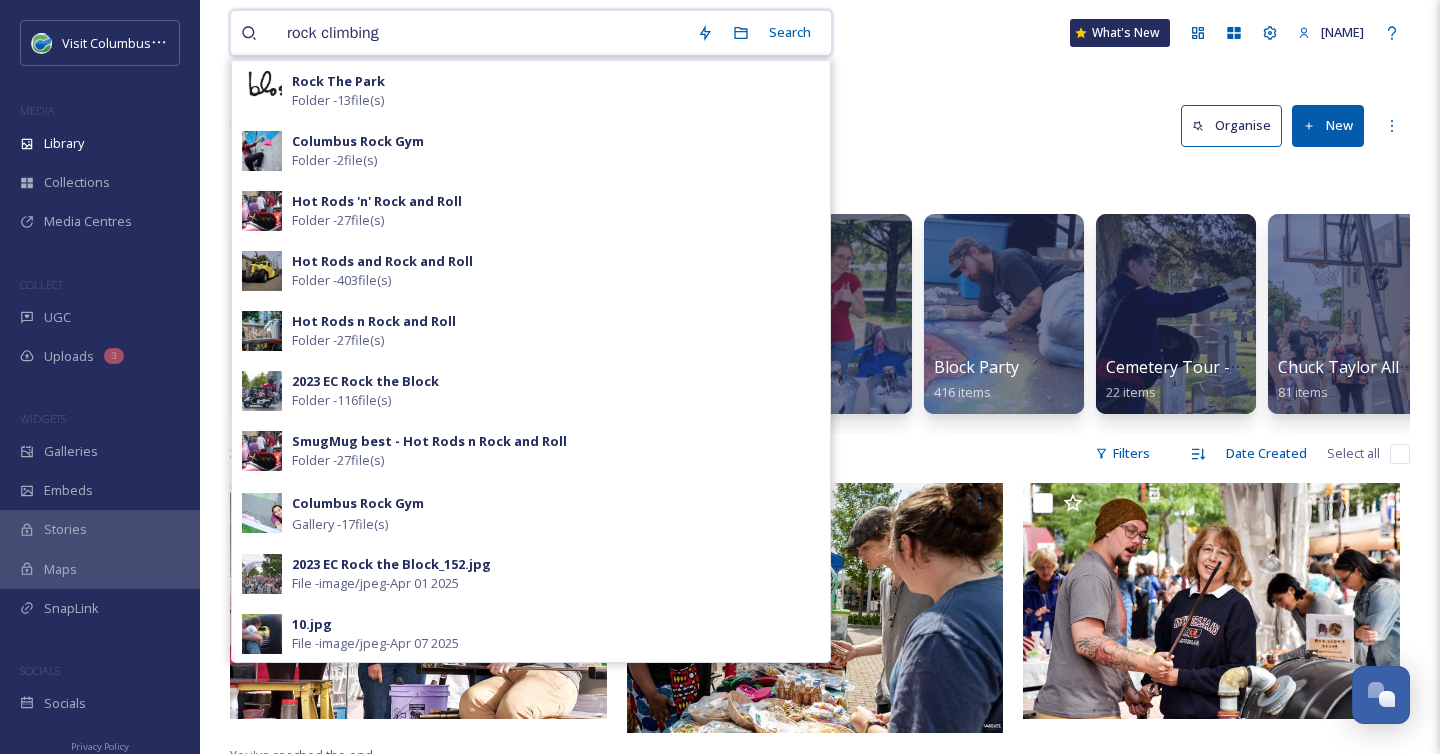 type 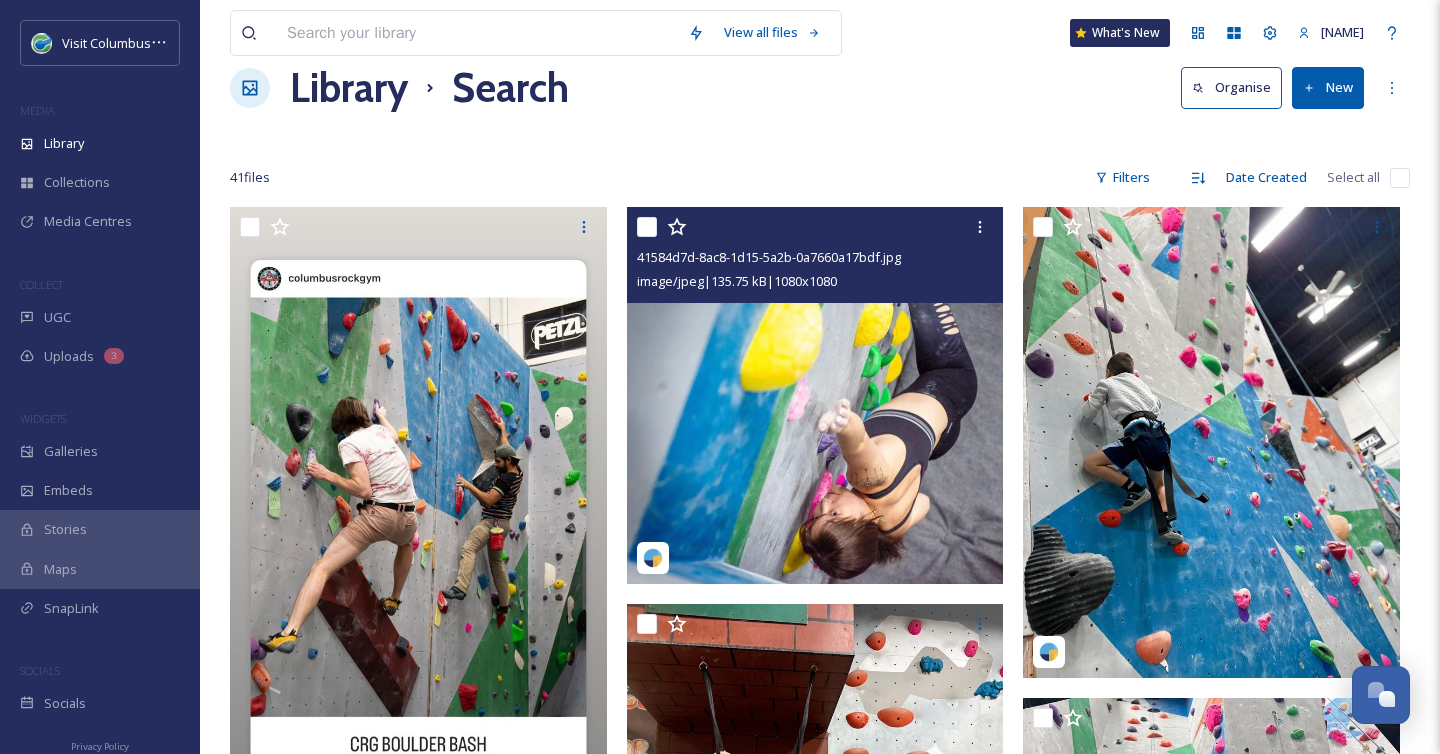 scroll, scrollTop: 53, scrollLeft: 0, axis: vertical 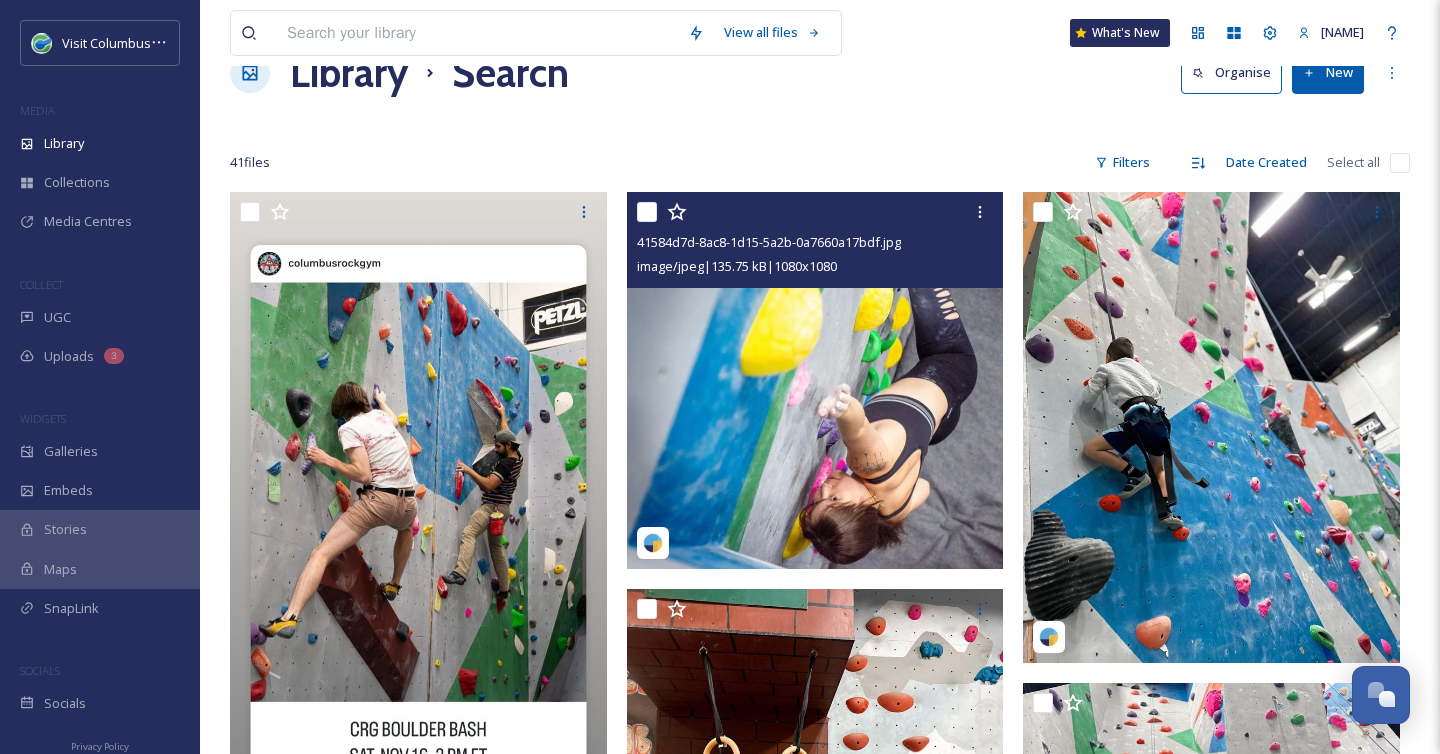 click at bounding box center (815, 380) 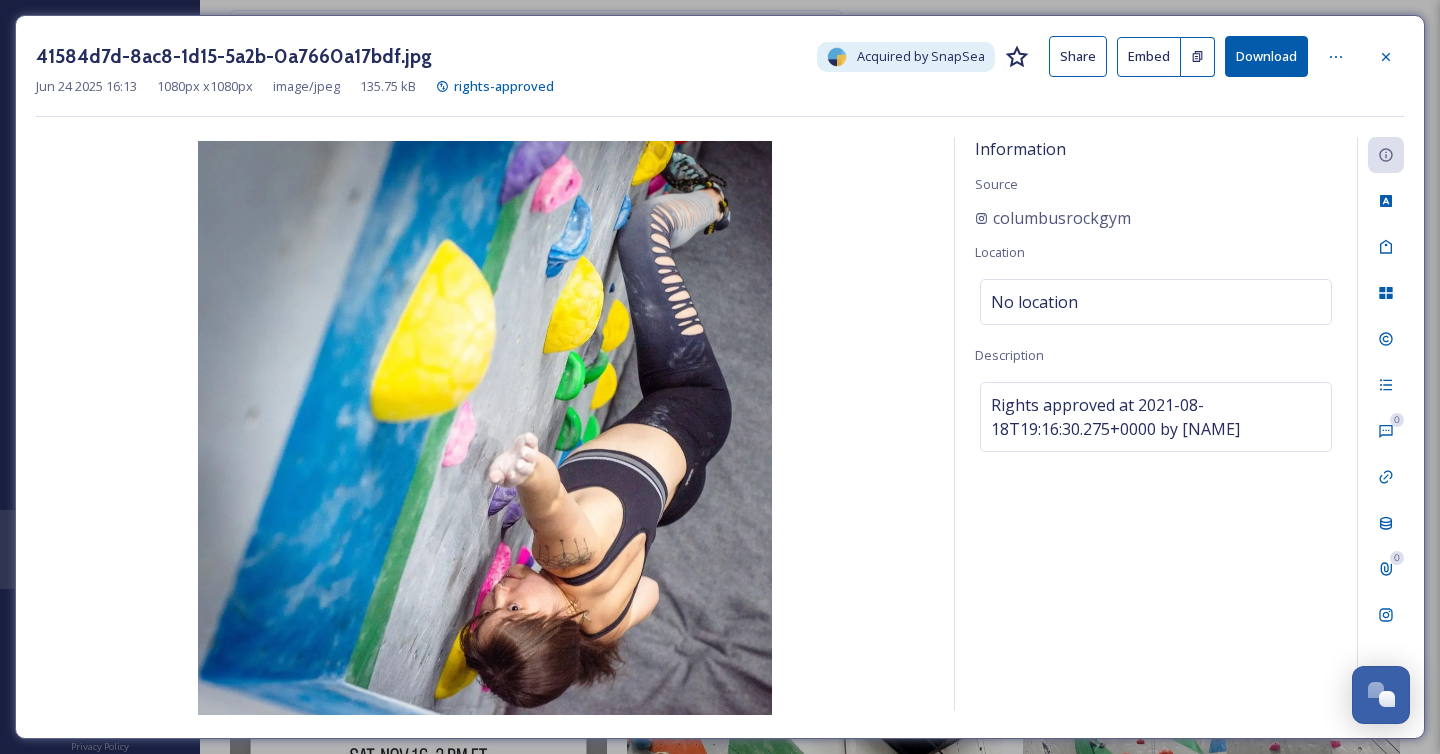 click on "Download" at bounding box center [1266, 56] 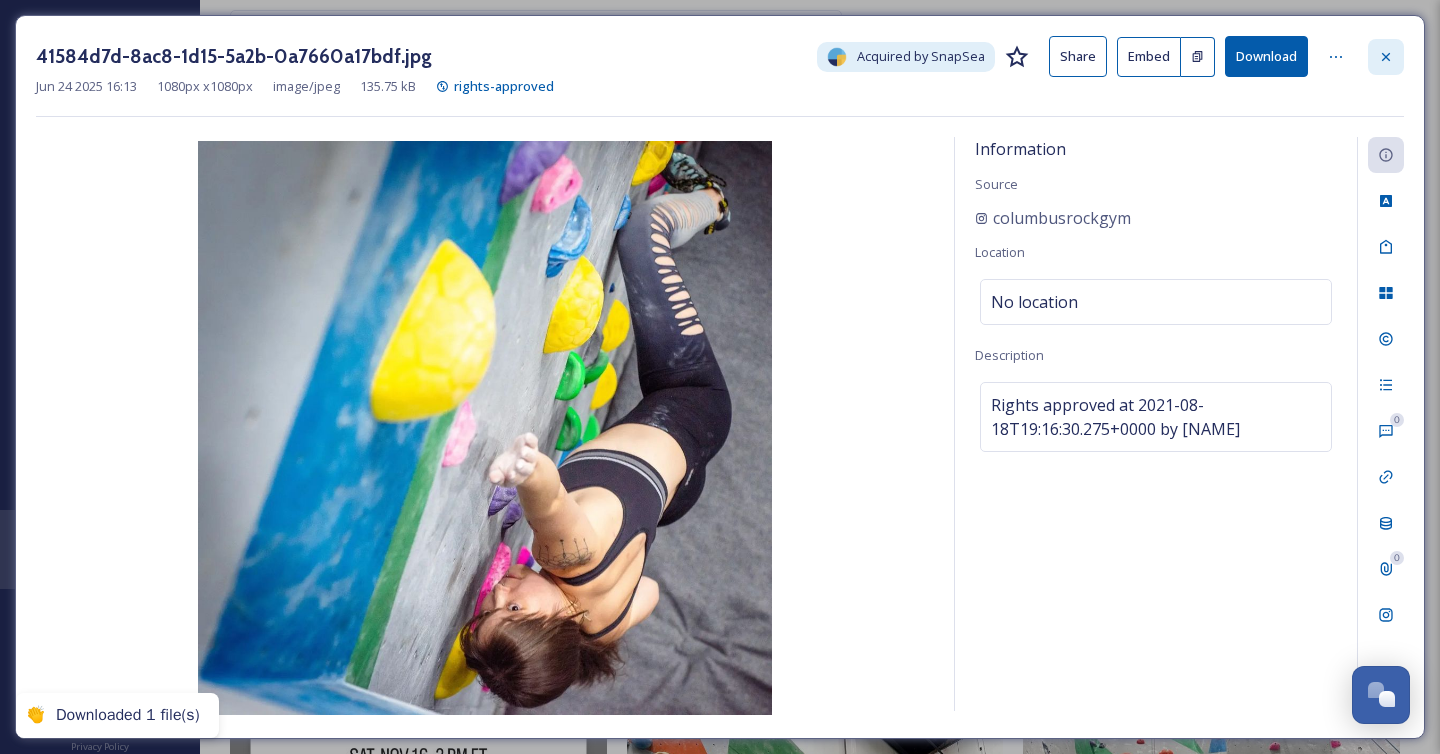 click 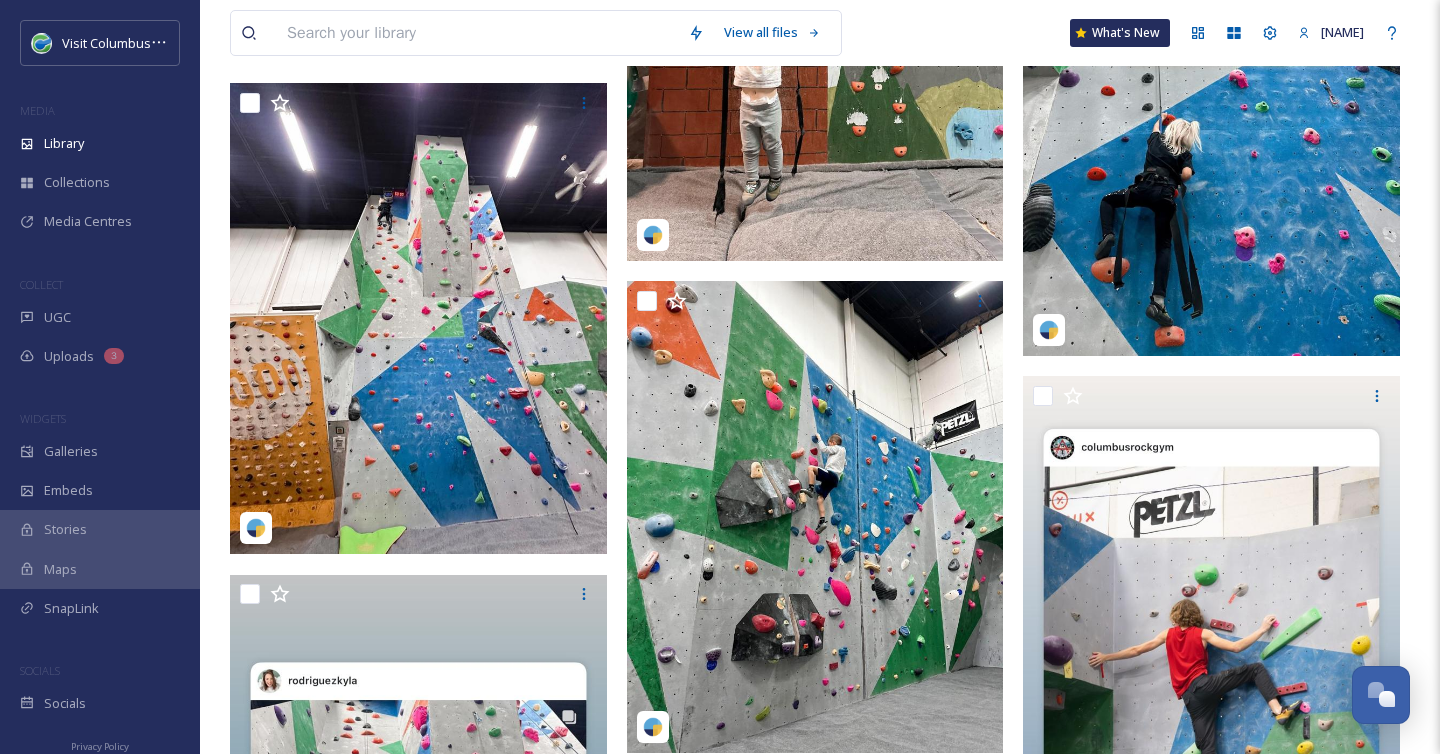 scroll, scrollTop: 873, scrollLeft: 0, axis: vertical 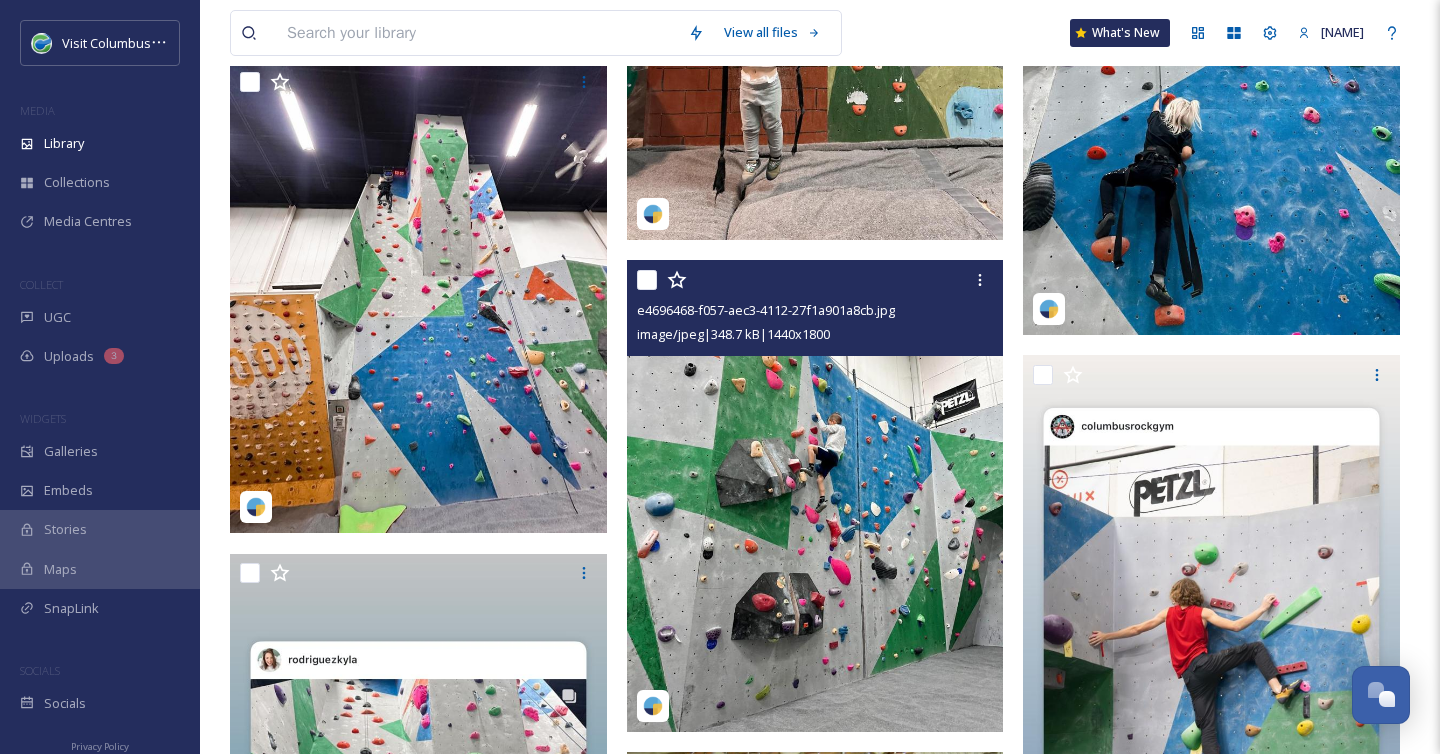 click at bounding box center (815, 495) 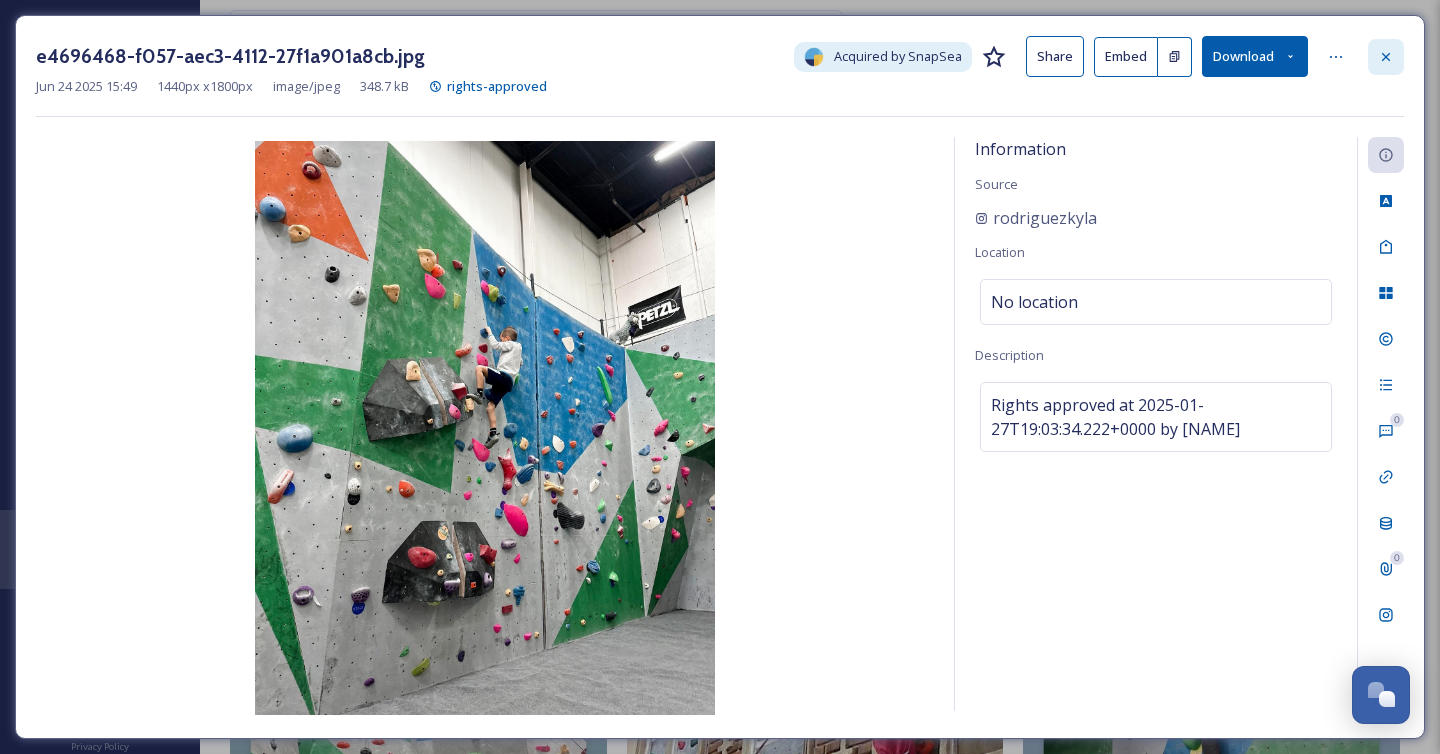 click 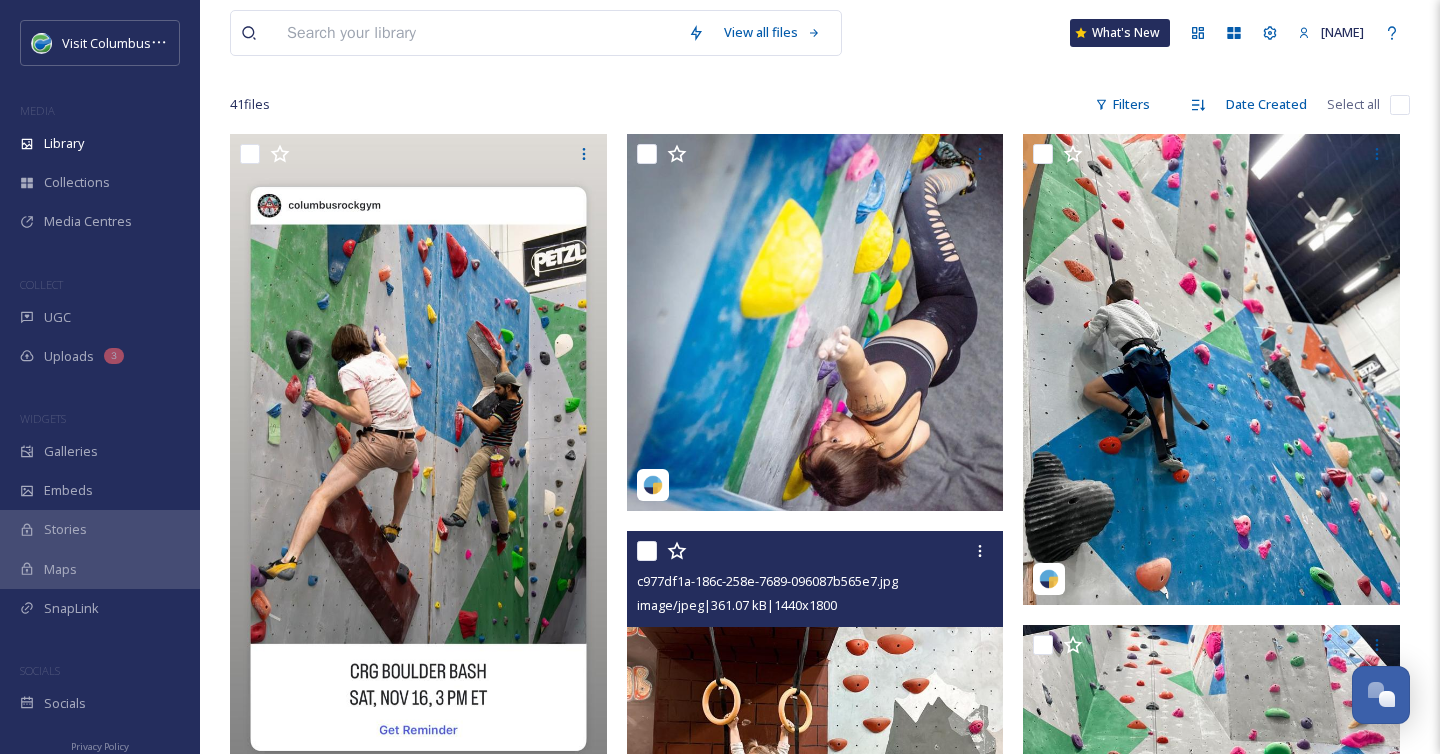 scroll, scrollTop: 99, scrollLeft: 0, axis: vertical 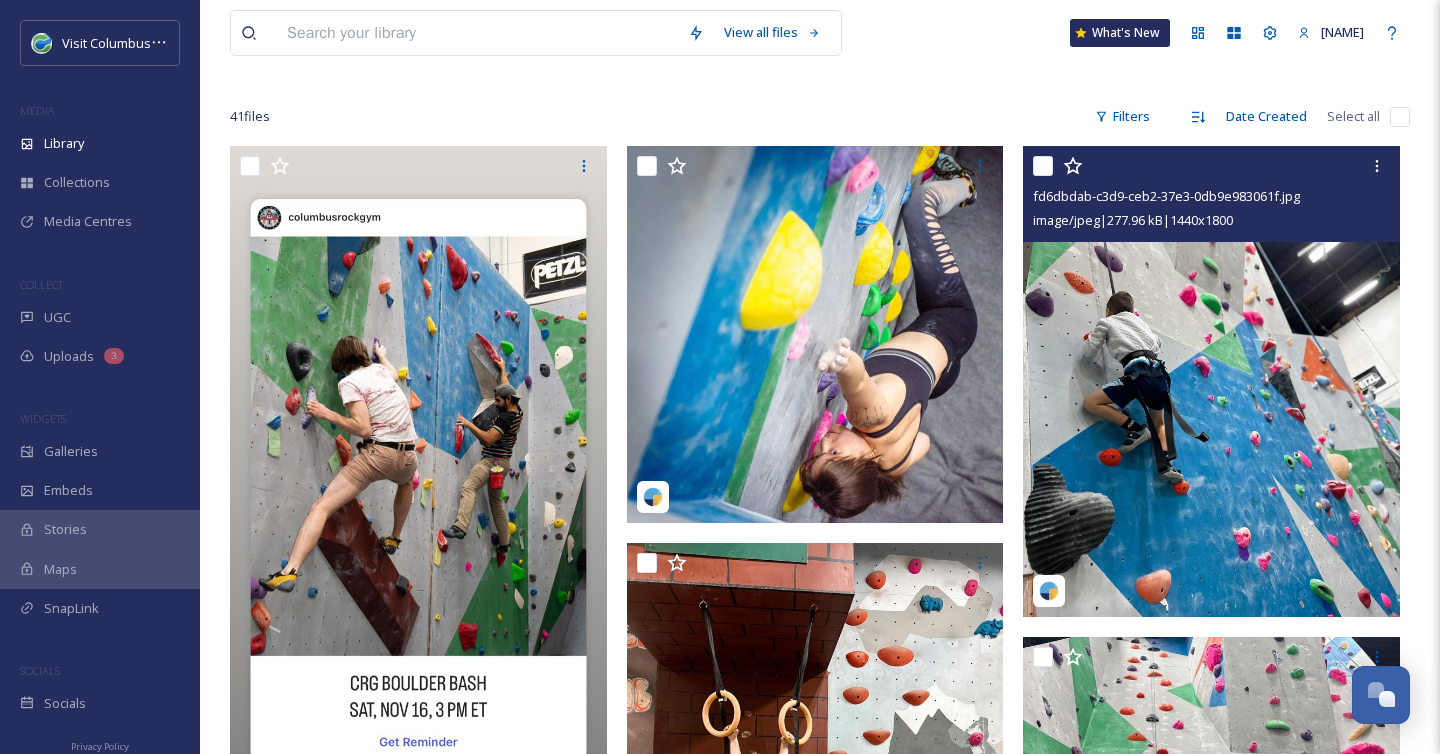 click at bounding box center (1211, 381) 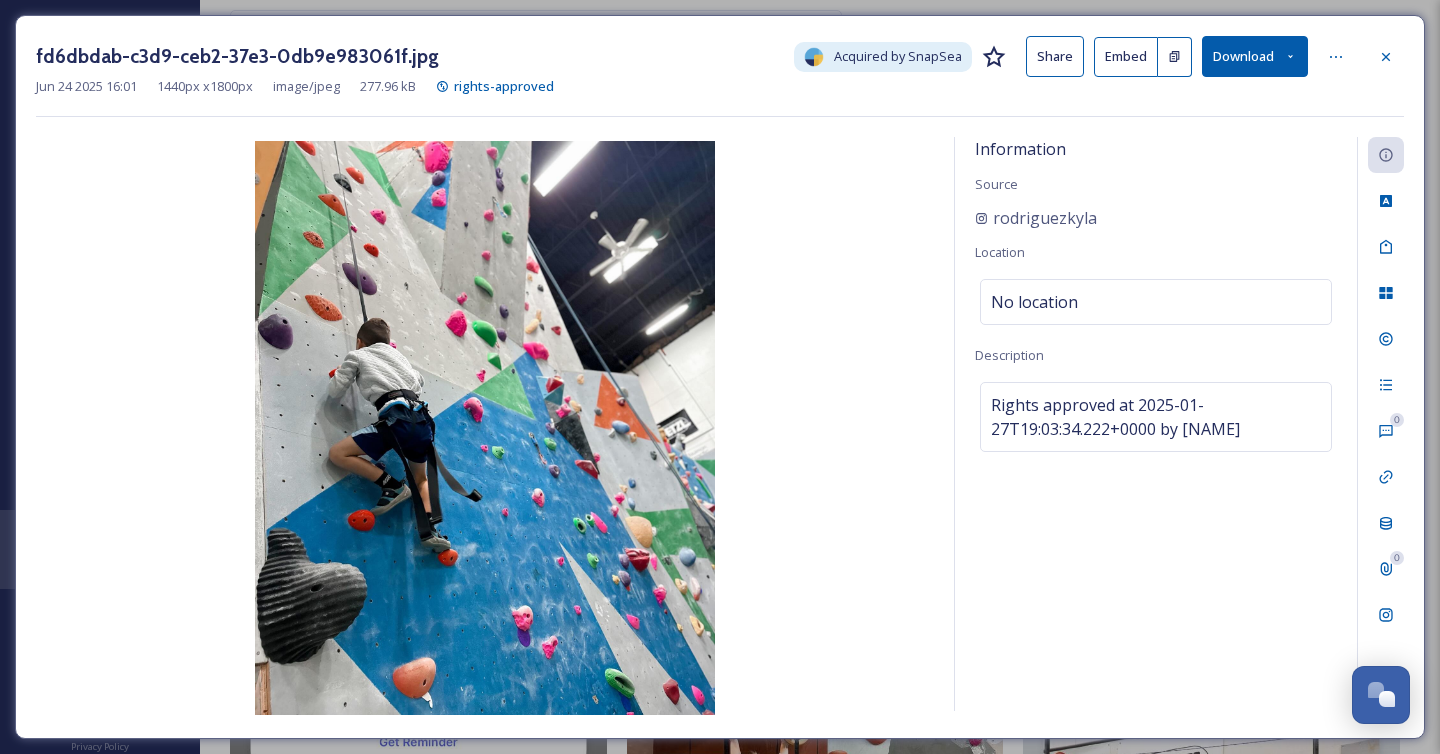click on "Download" at bounding box center (1255, 56) 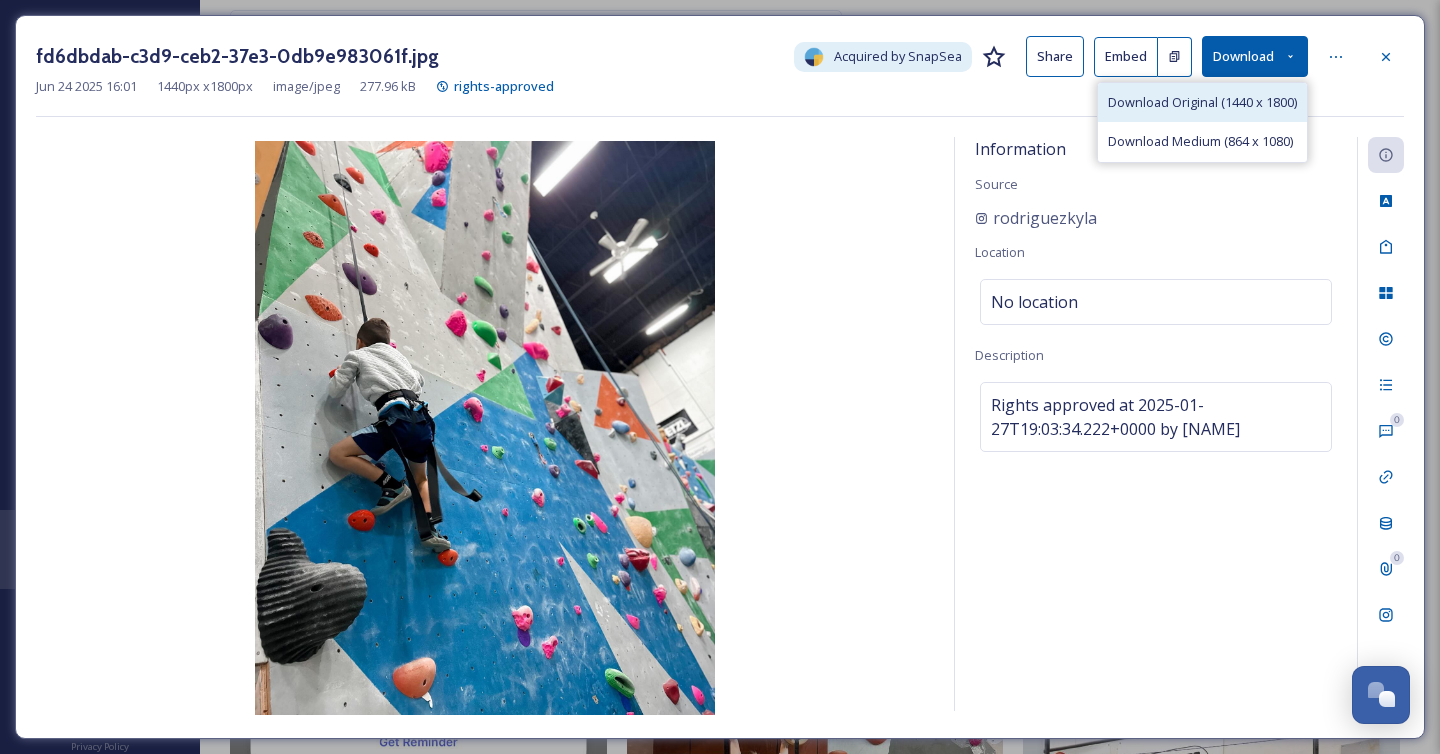 click on "Download Original (1440 x 1800)" at bounding box center (1202, 102) 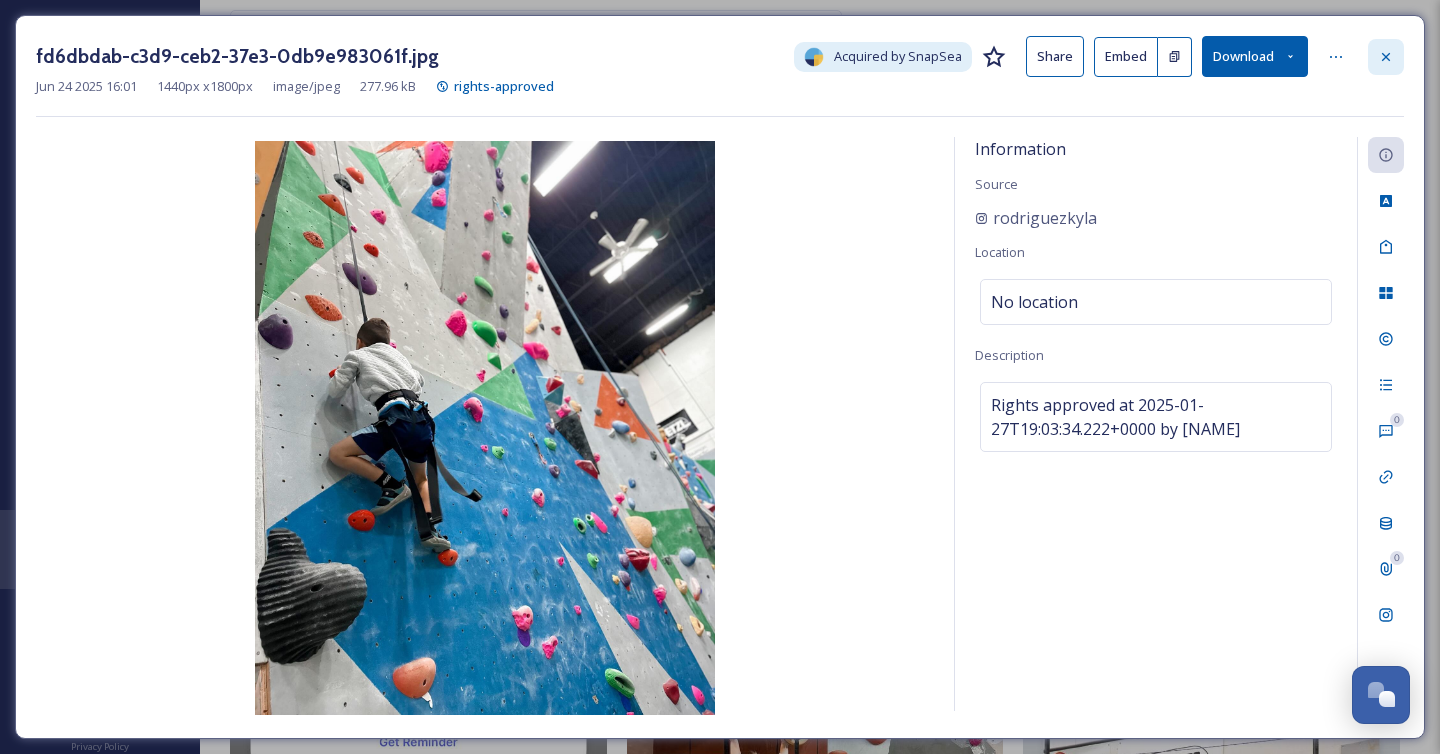 click at bounding box center (1386, 57) 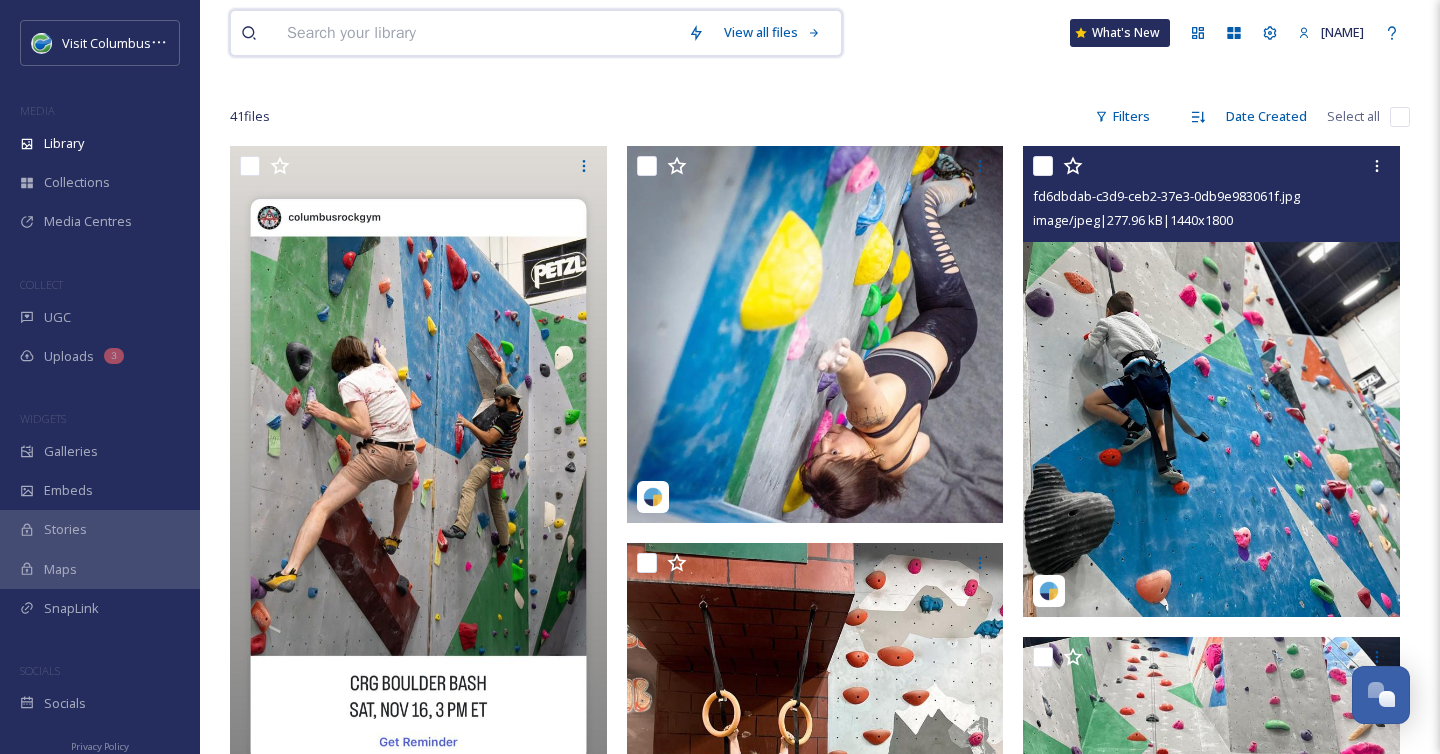 click at bounding box center (477, 33) 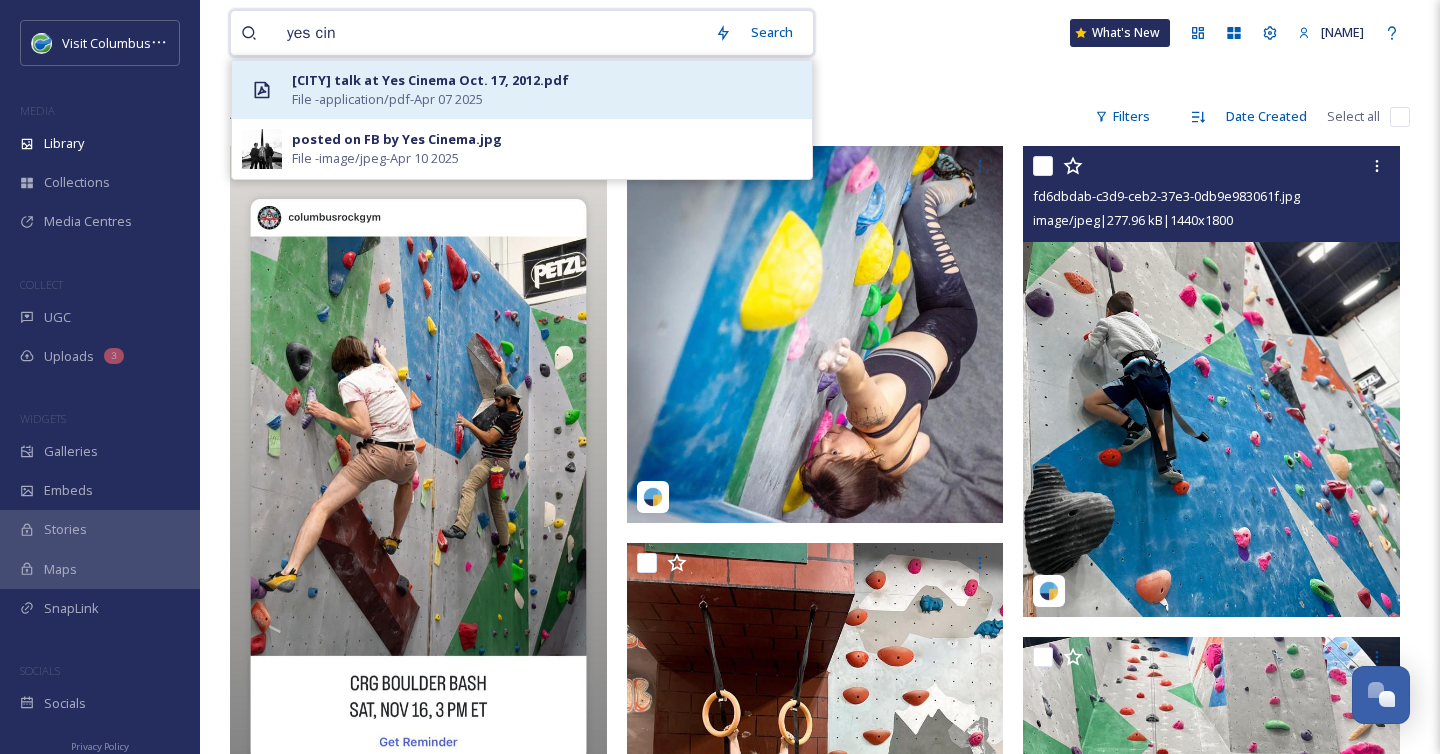 type on "yes cin" 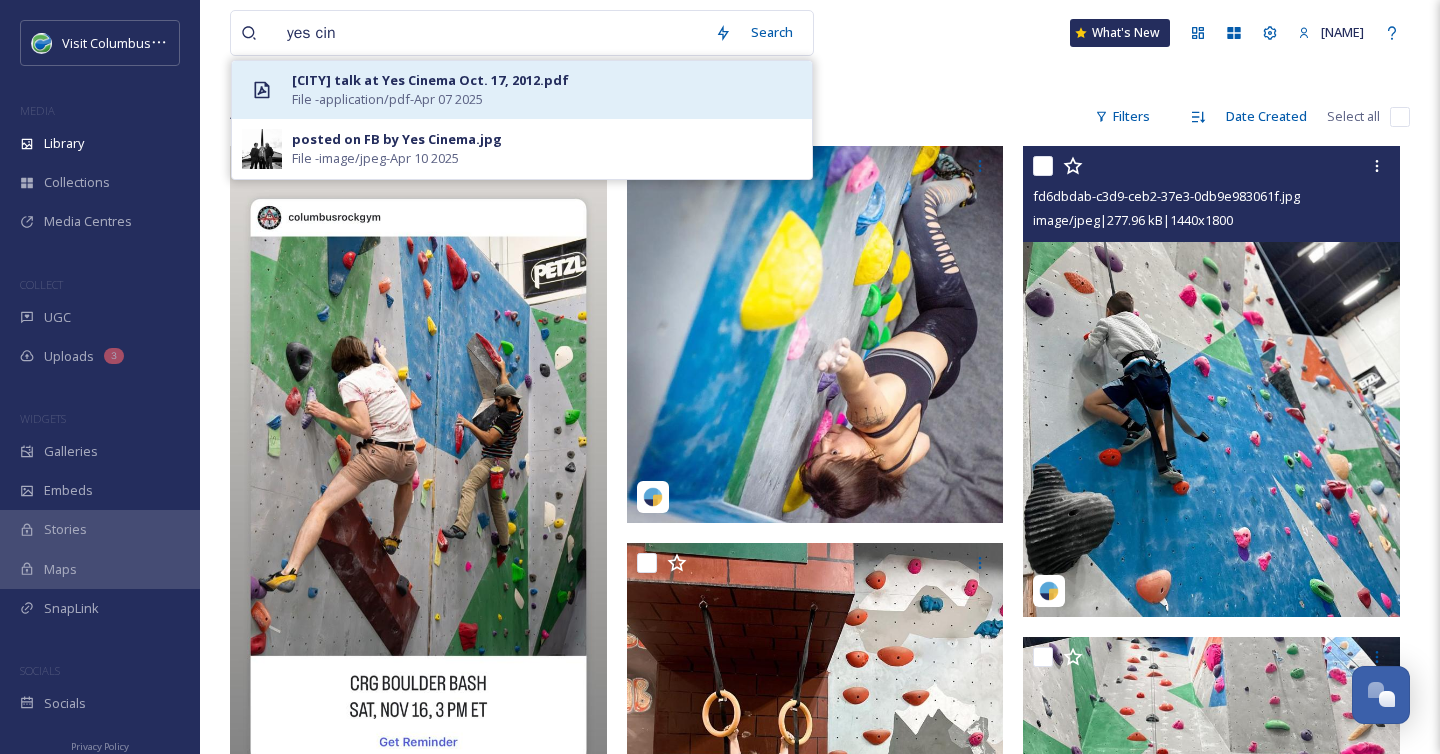 click on "File -  application/pdf  -  Apr 07 2025" at bounding box center [387, 99] 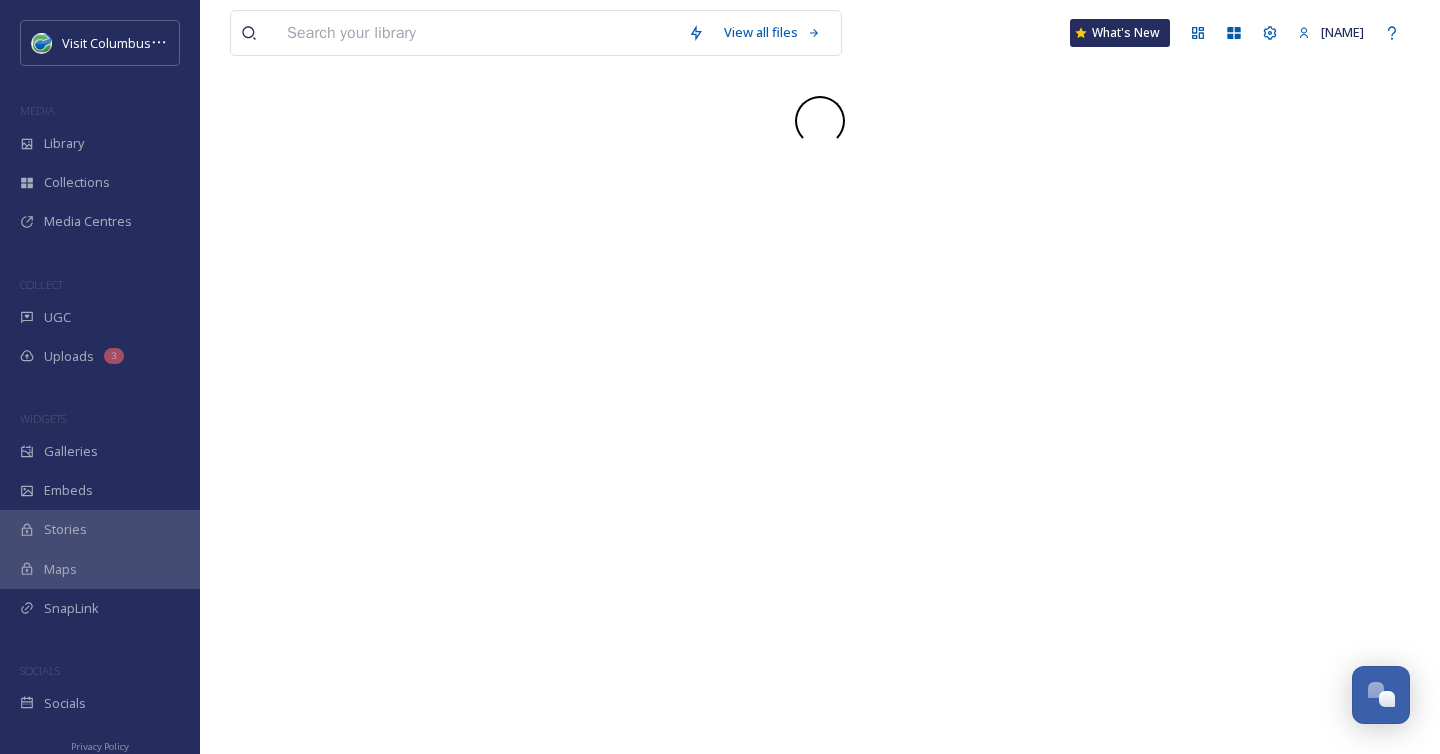 scroll, scrollTop: 0, scrollLeft: 0, axis: both 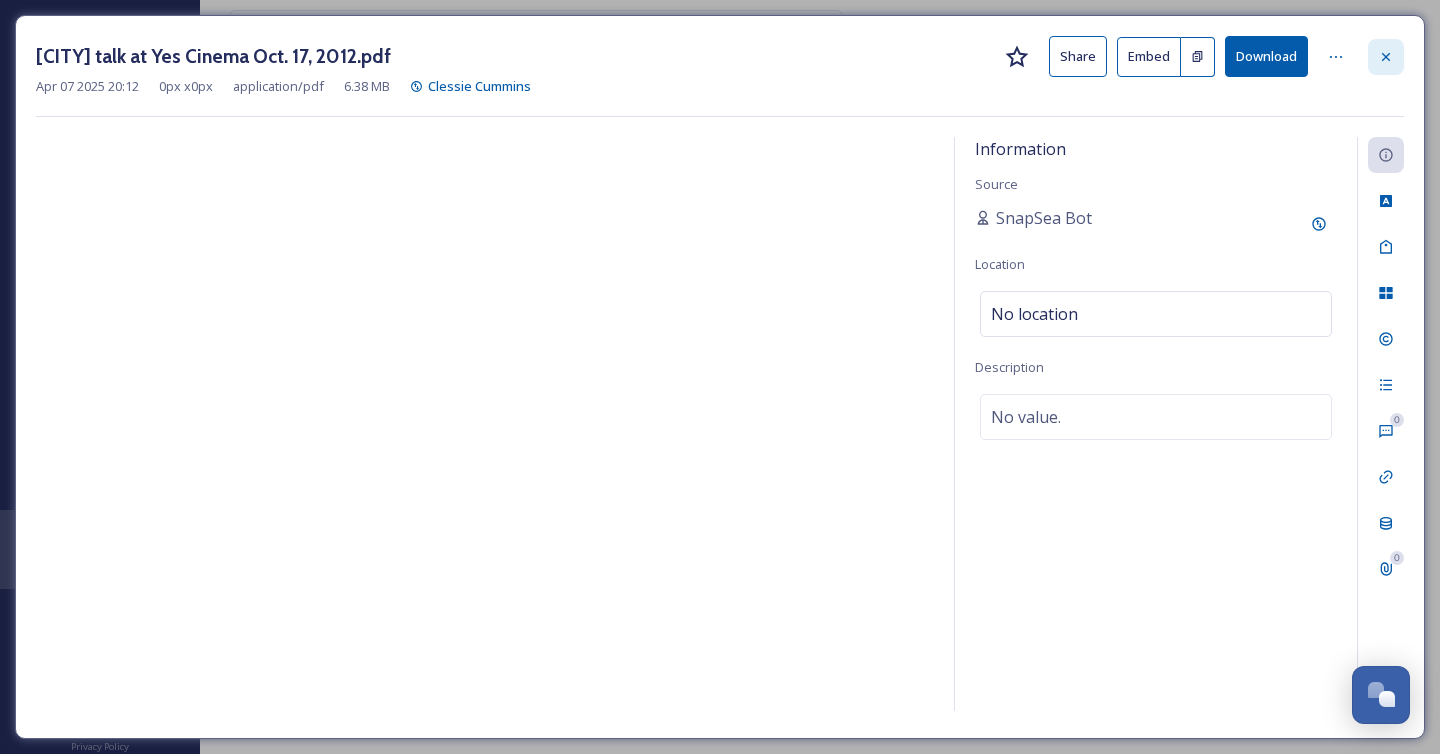 click 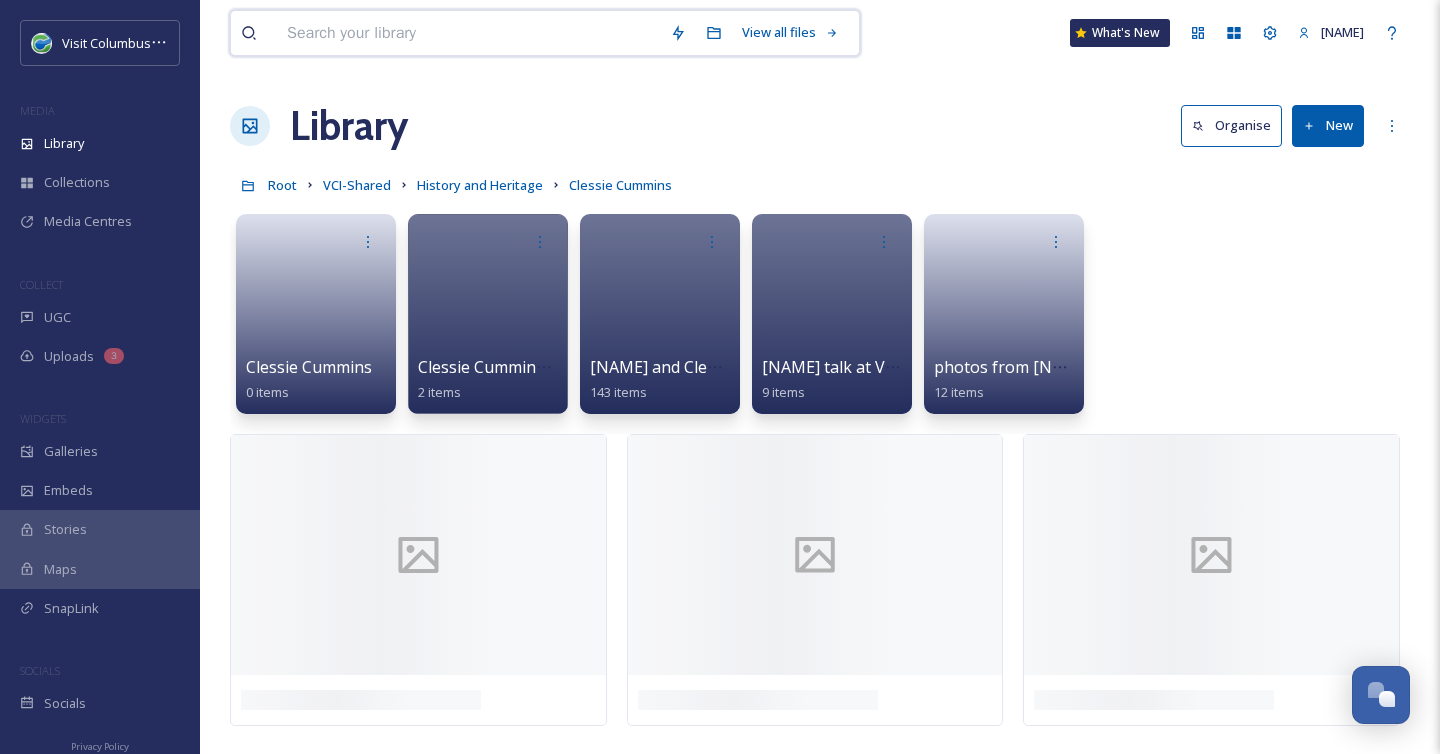 click at bounding box center [468, 33] 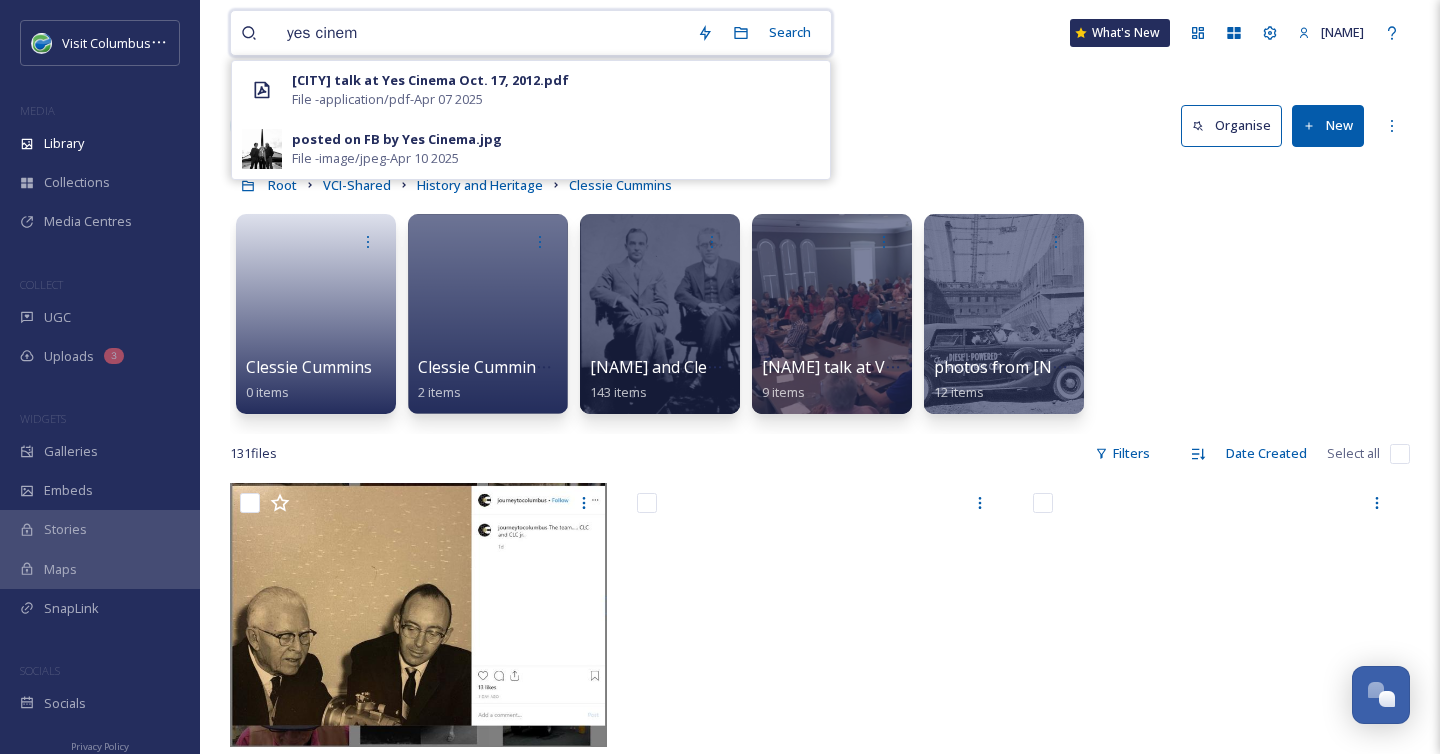 type on "yes cinema" 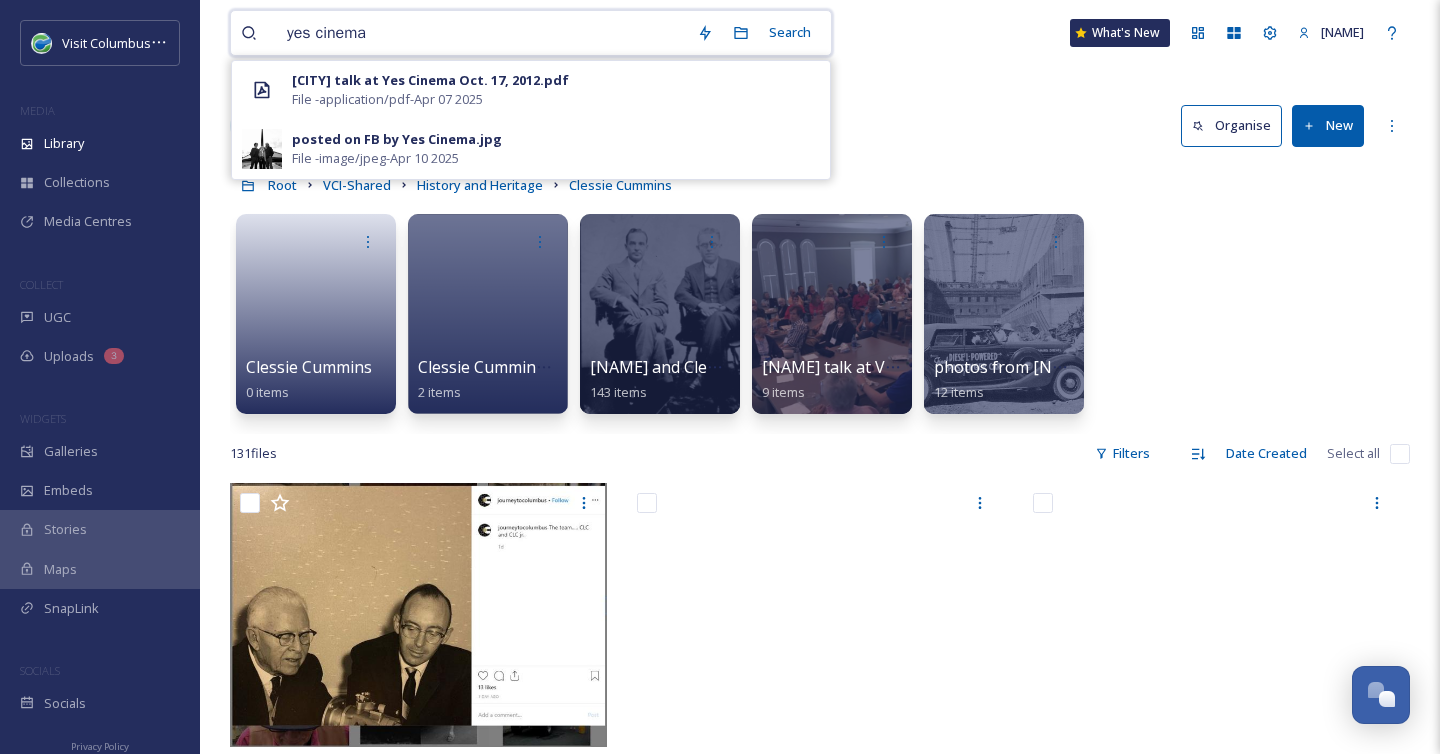 type 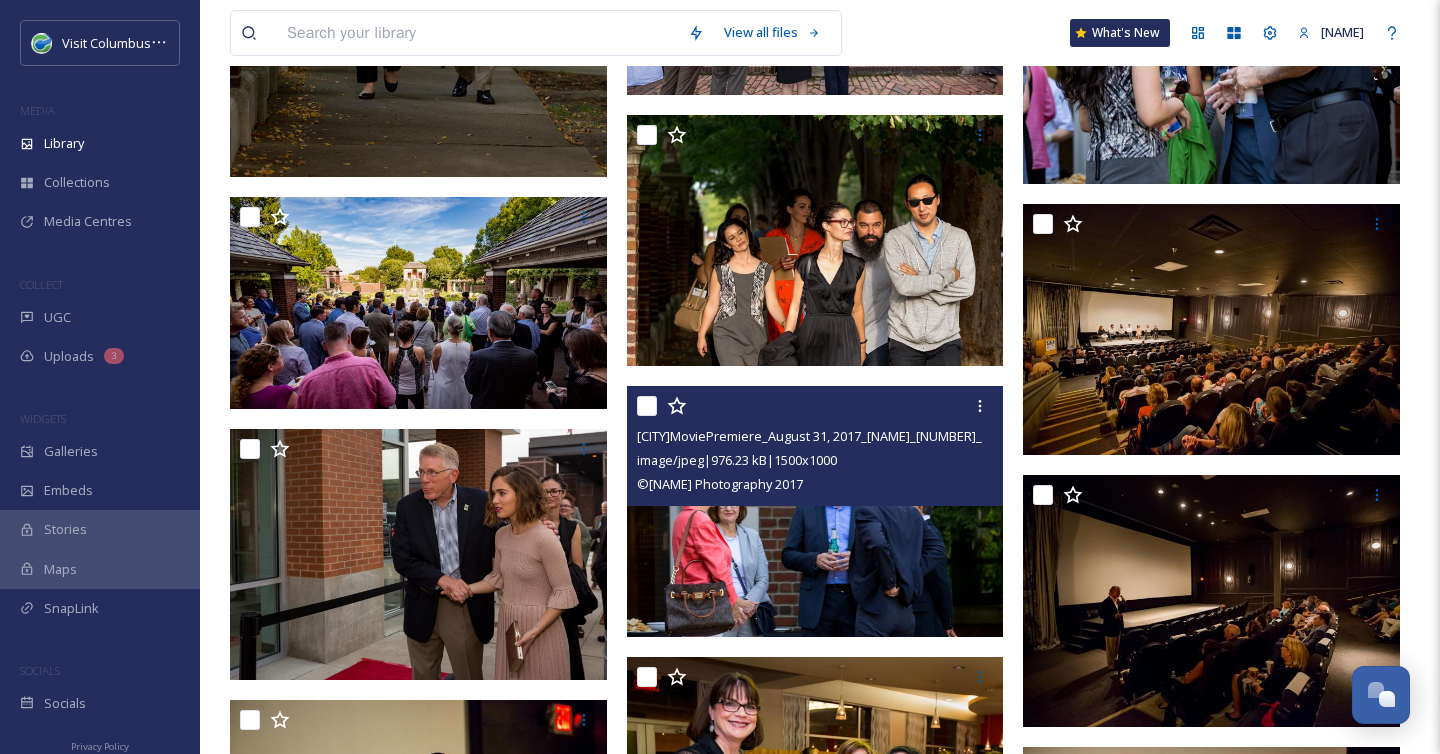 scroll, scrollTop: 846, scrollLeft: 0, axis: vertical 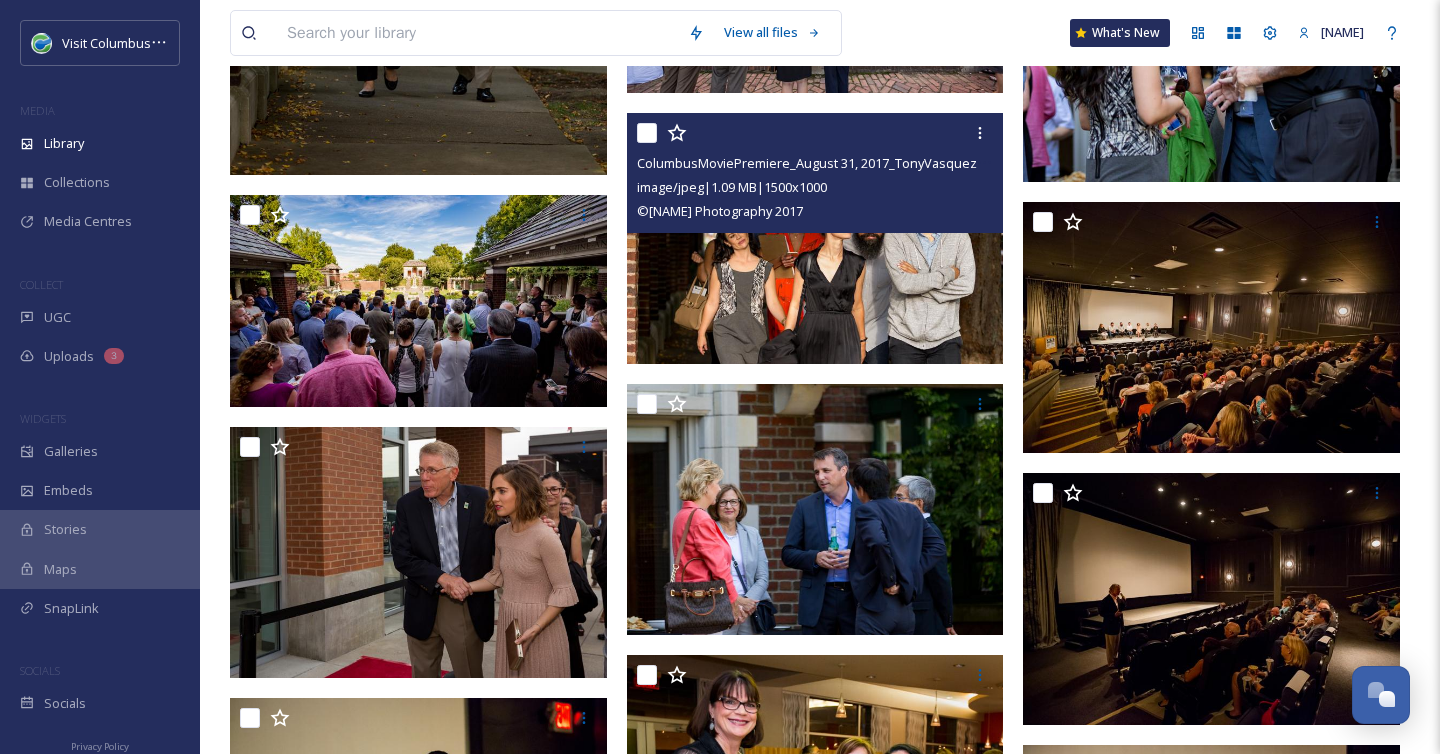 click at bounding box center (815, 239) 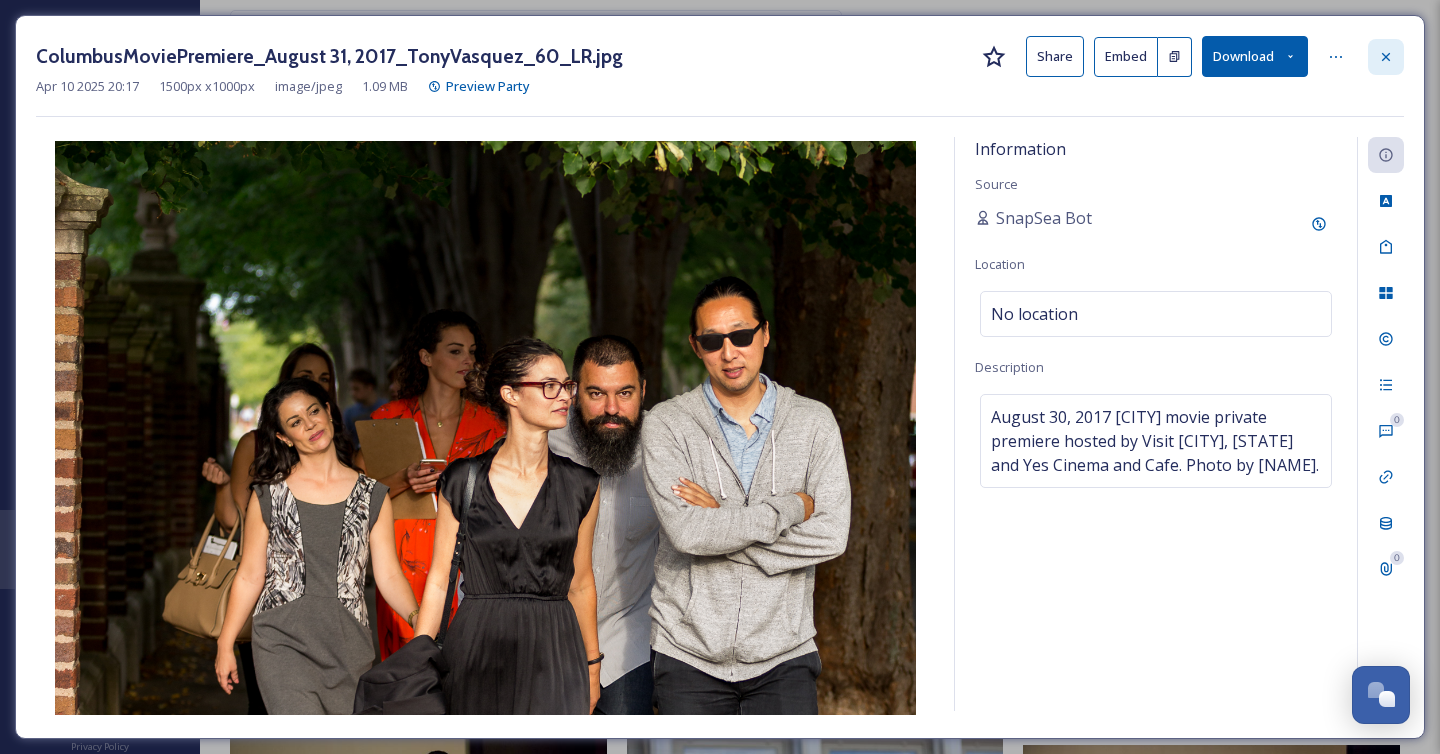 click 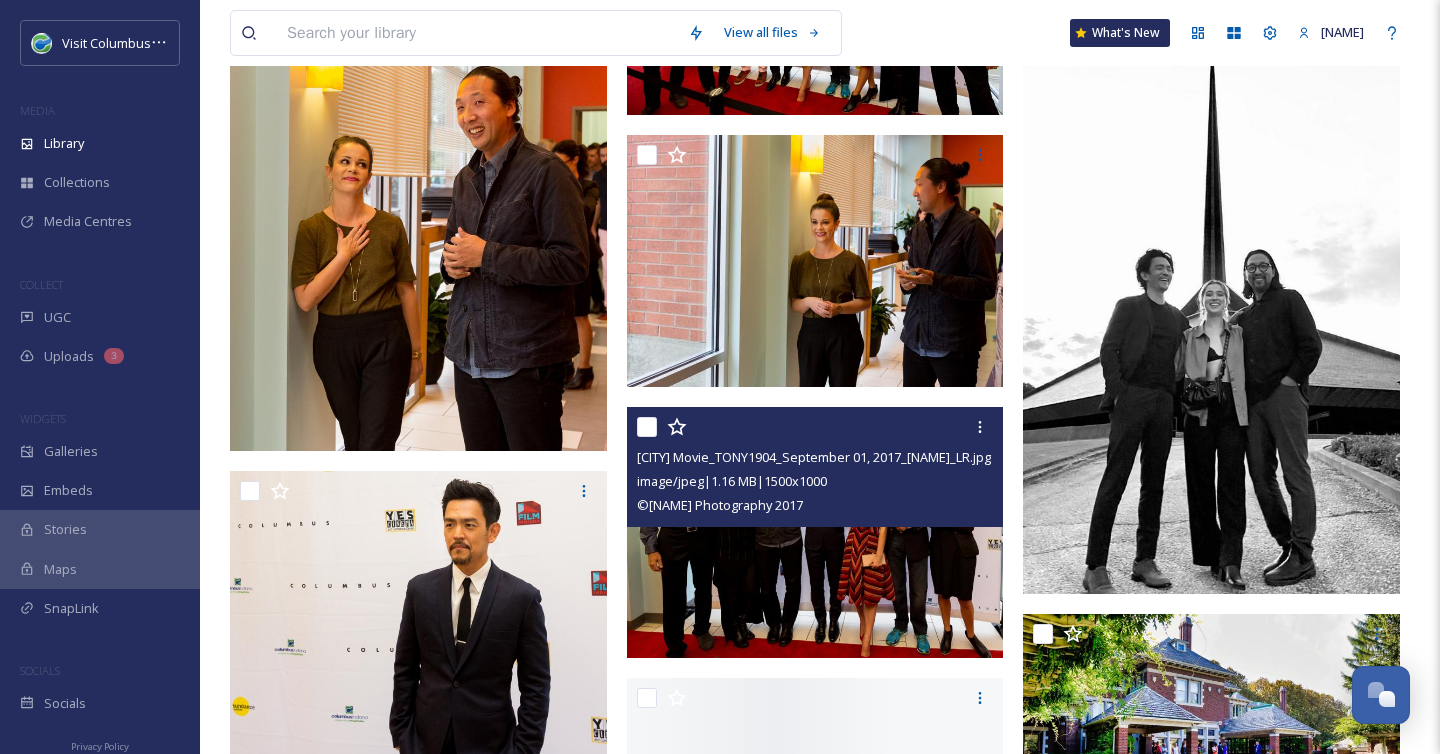 scroll, scrollTop: 13698, scrollLeft: 0, axis: vertical 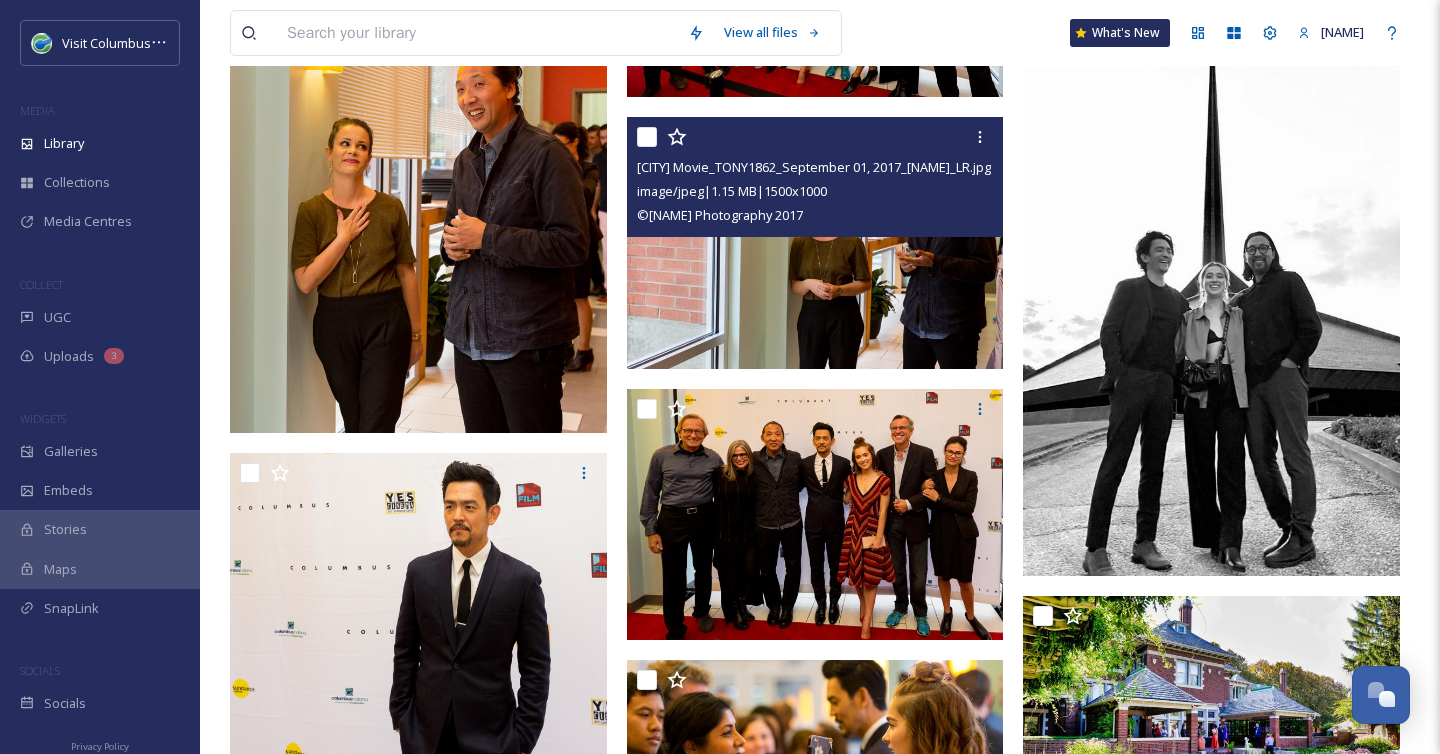 click at bounding box center [815, 243] 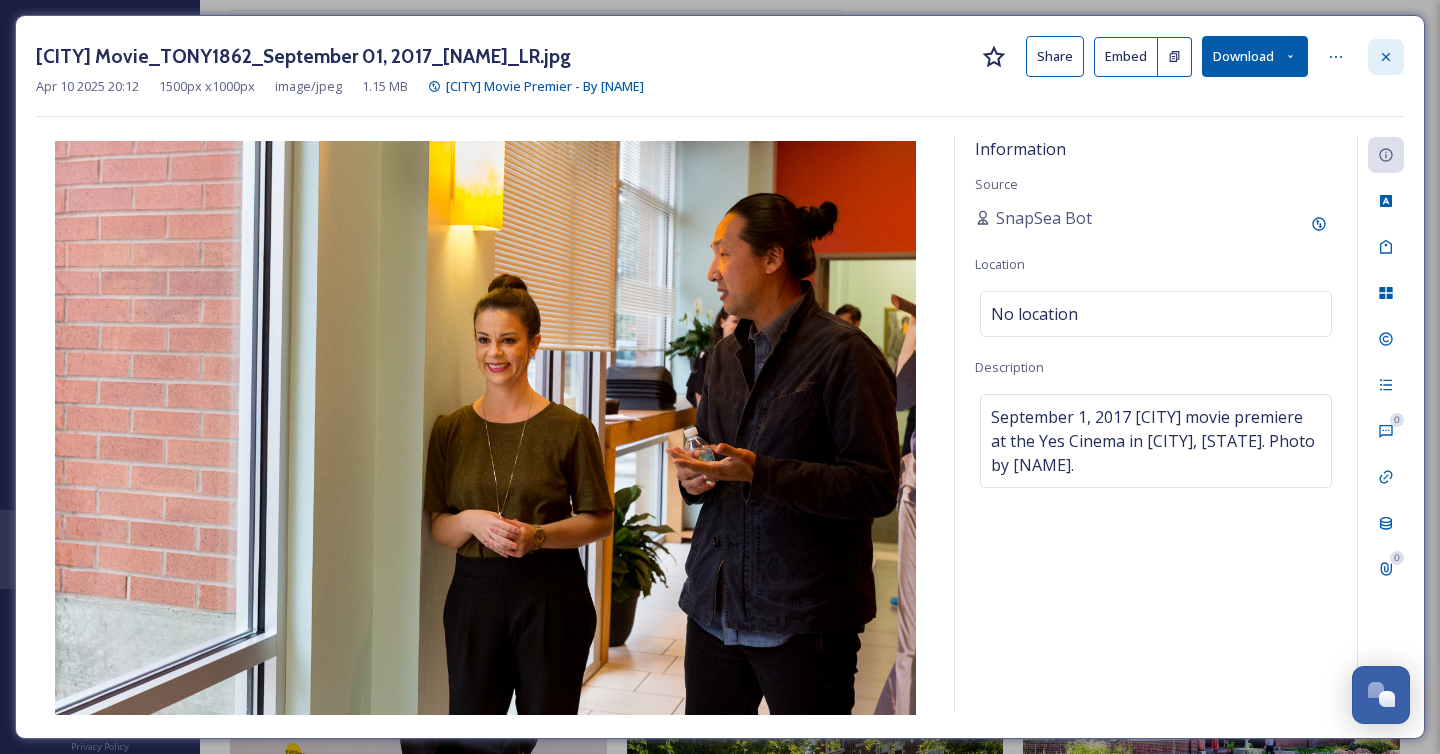 click 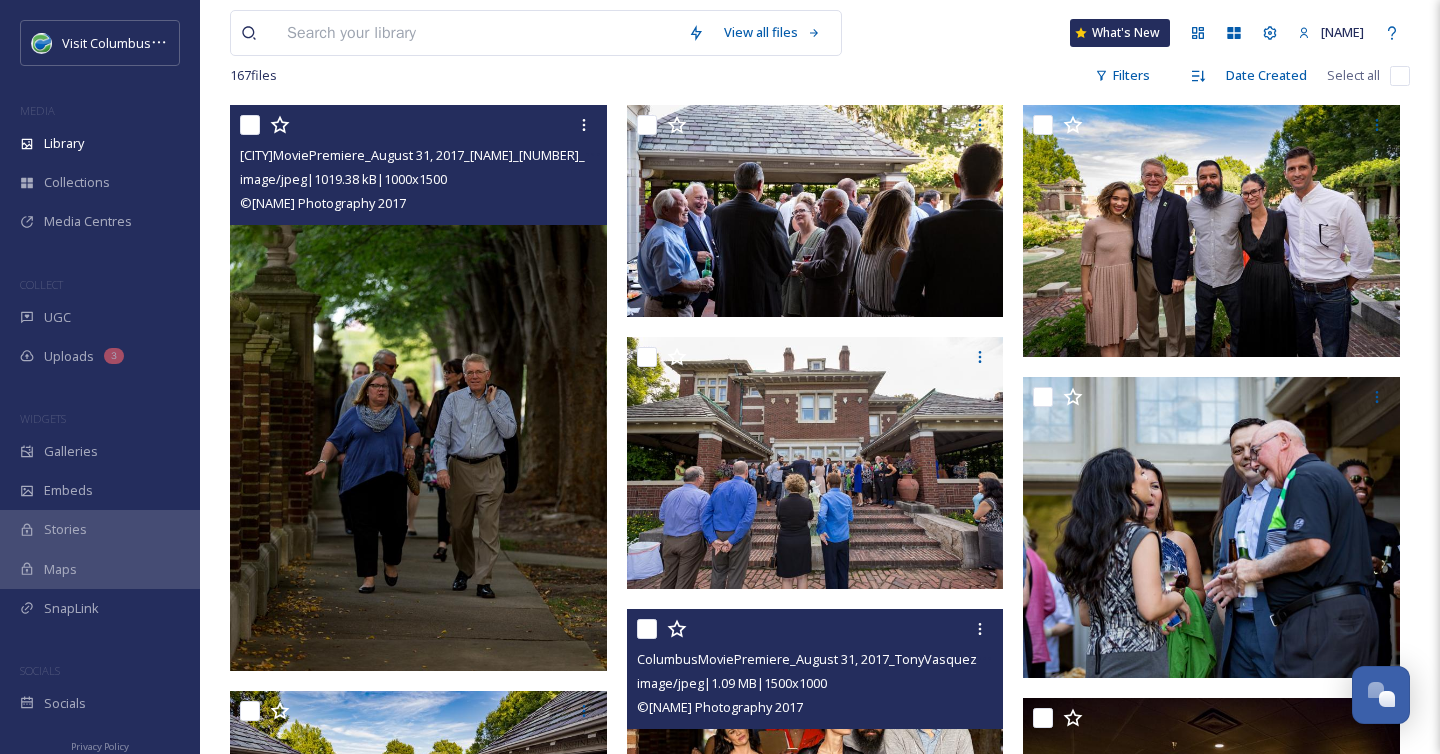 scroll, scrollTop: 0, scrollLeft: 0, axis: both 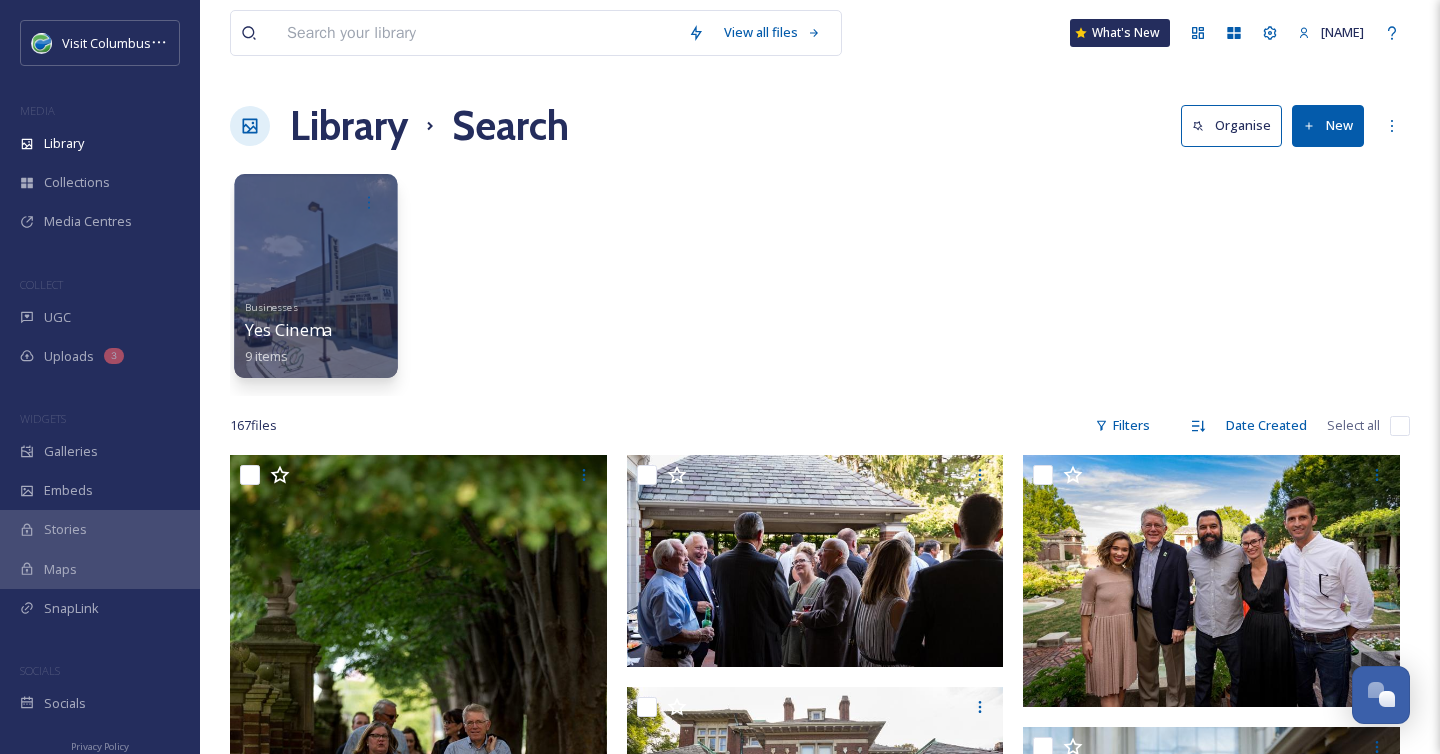 click on "Businesses Yes Cinema 9   items" at bounding box center (316, 330) 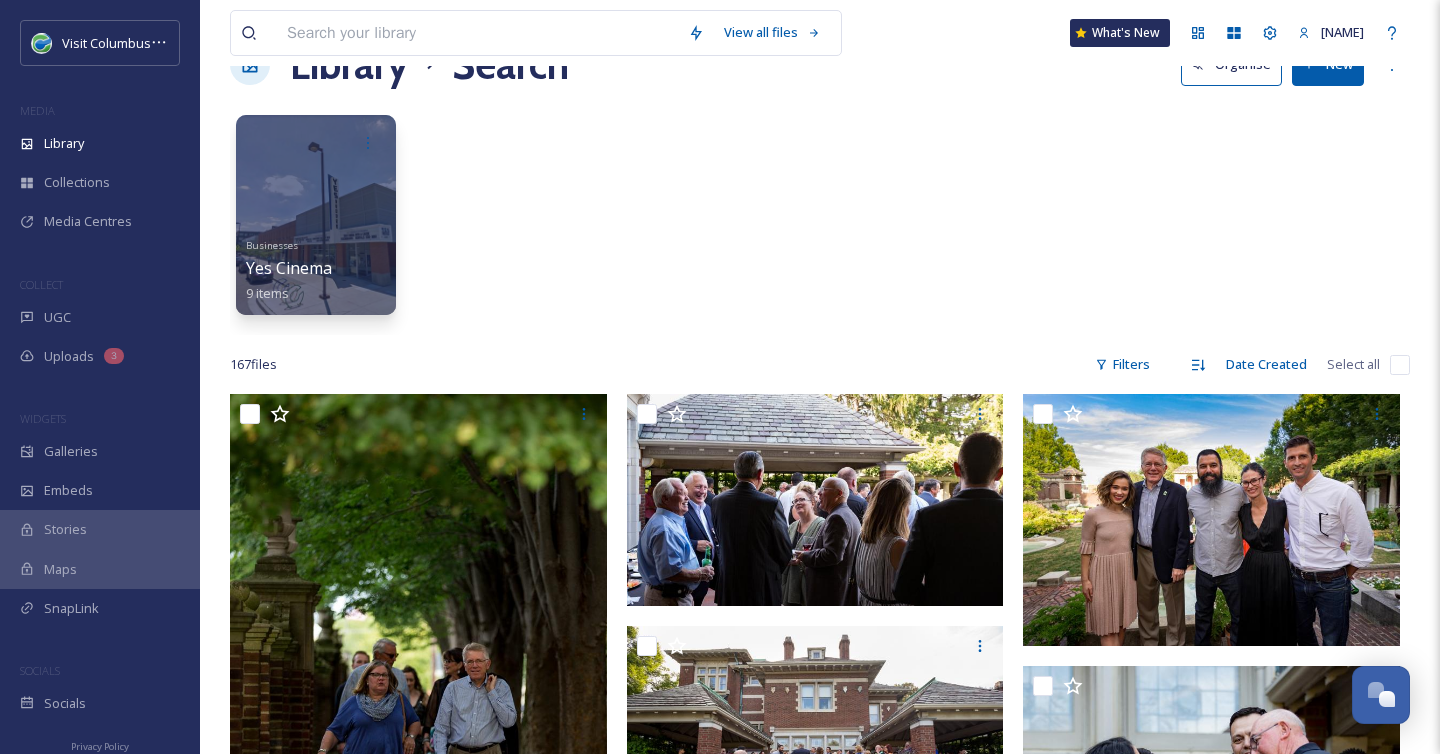 scroll, scrollTop: 74, scrollLeft: 0, axis: vertical 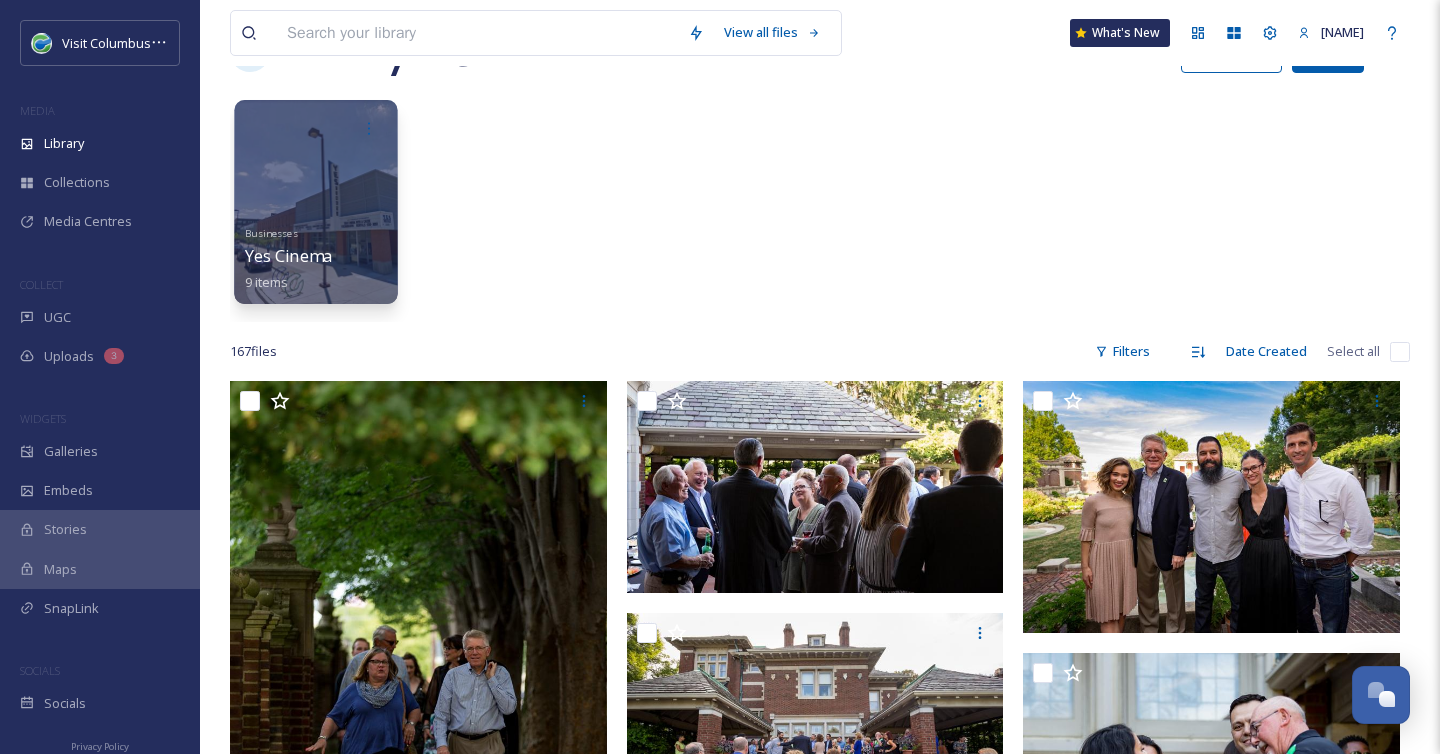 click at bounding box center [315, 202] 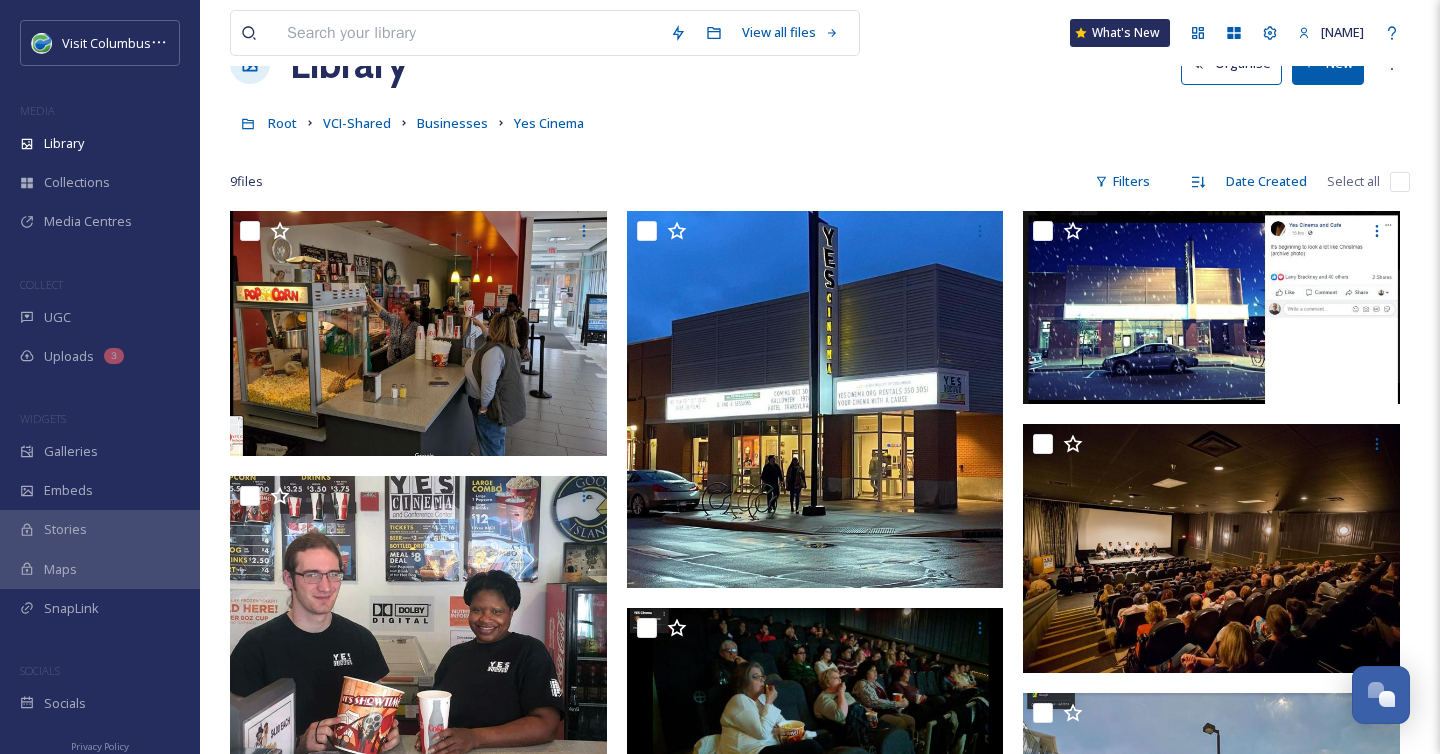 scroll, scrollTop: 12, scrollLeft: 0, axis: vertical 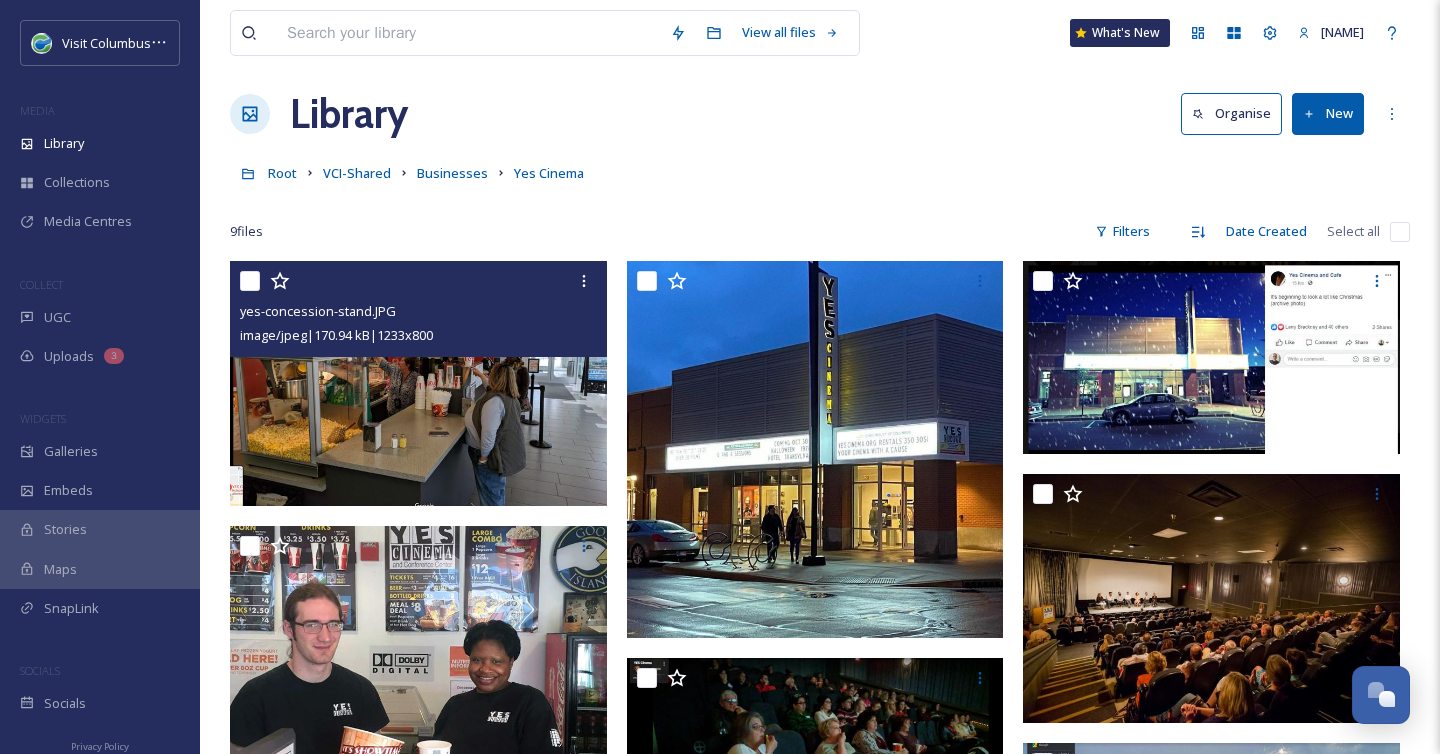 click at bounding box center (418, 383) 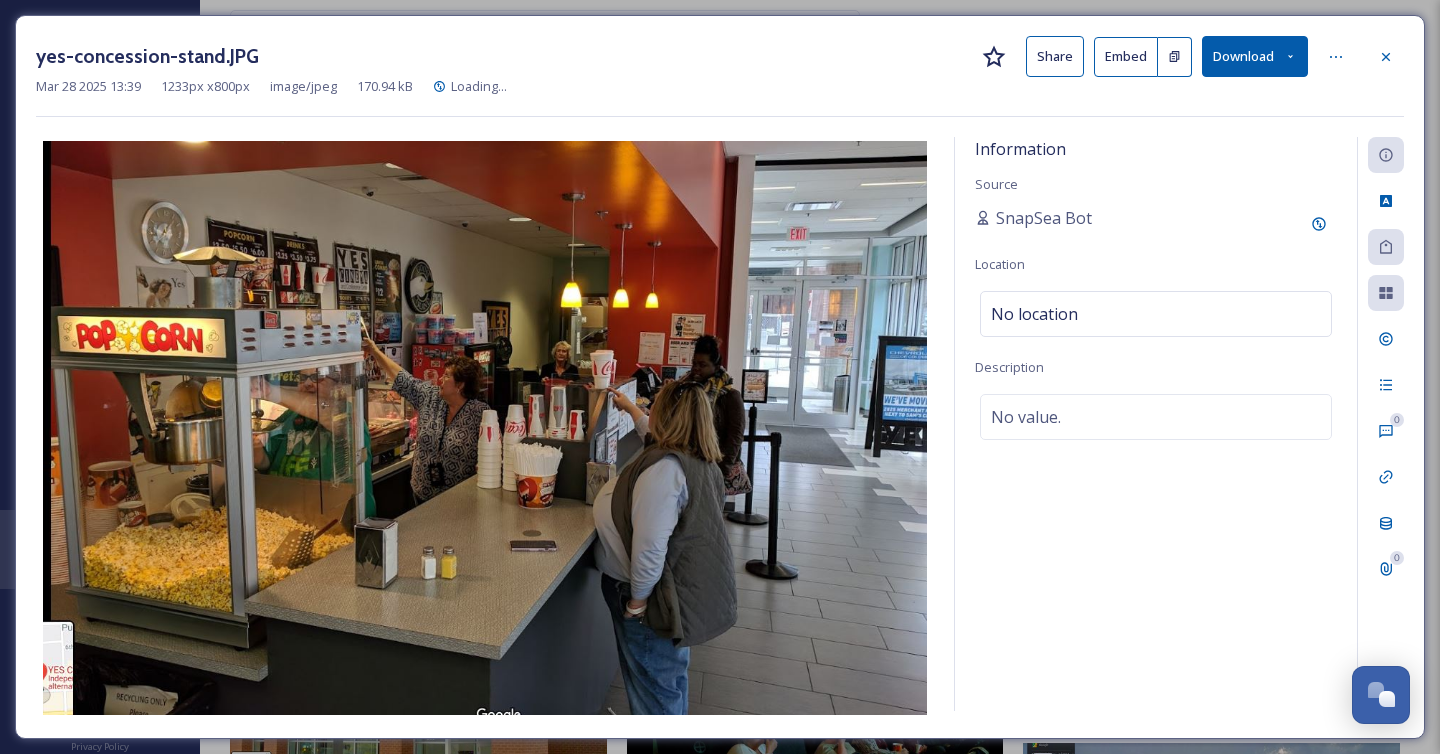 click on "Download" at bounding box center (1255, 56) 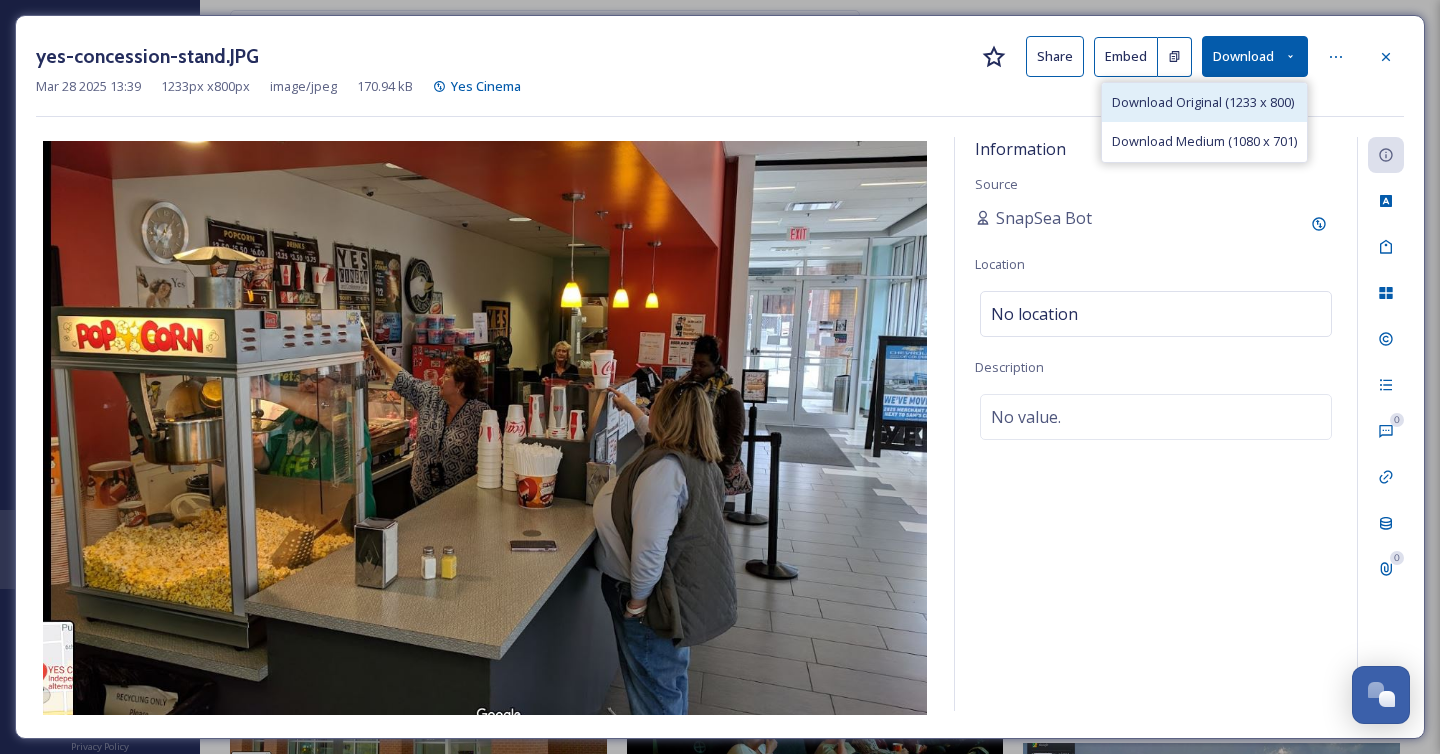 click on "Download Original (1233 x 800)" at bounding box center (1204, 102) 